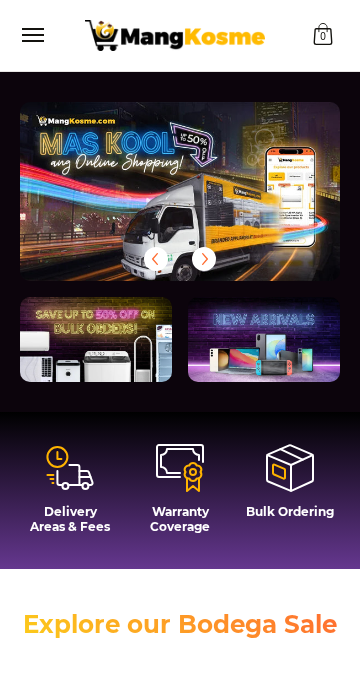 scroll, scrollTop: 0, scrollLeft: 0, axis: both 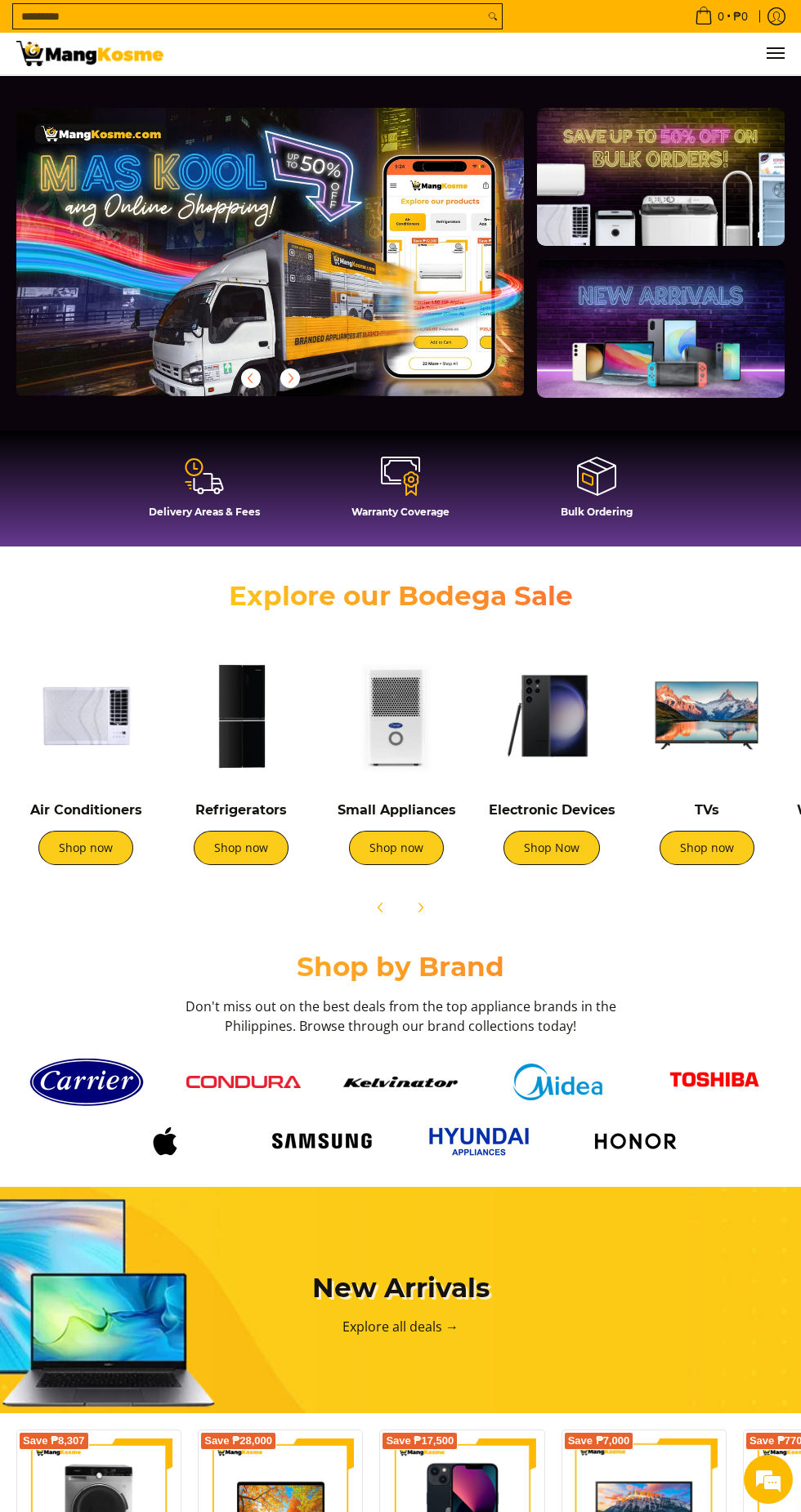 click at bounding box center [241, 716] 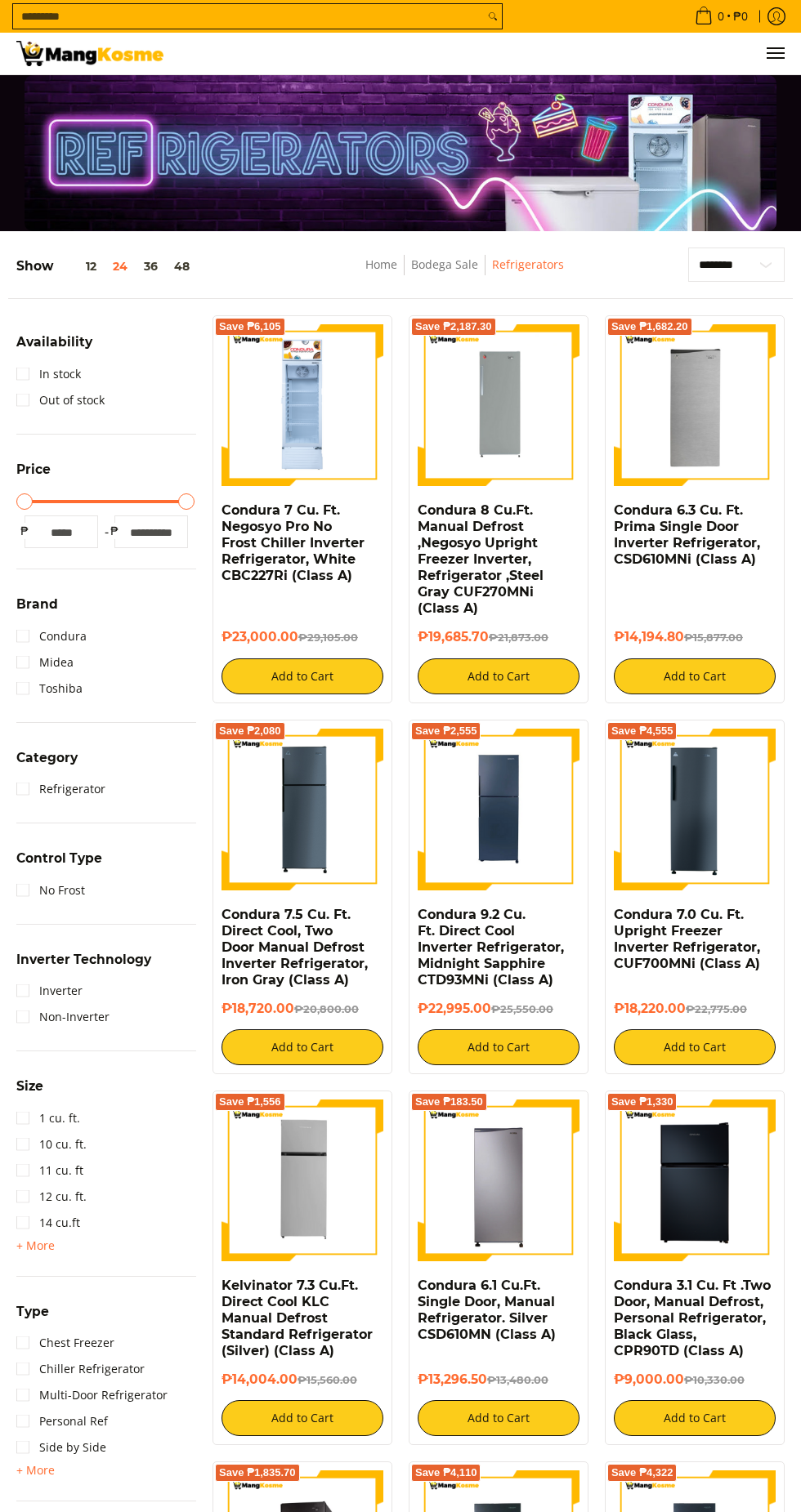 scroll, scrollTop: 0, scrollLeft: 0, axis: both 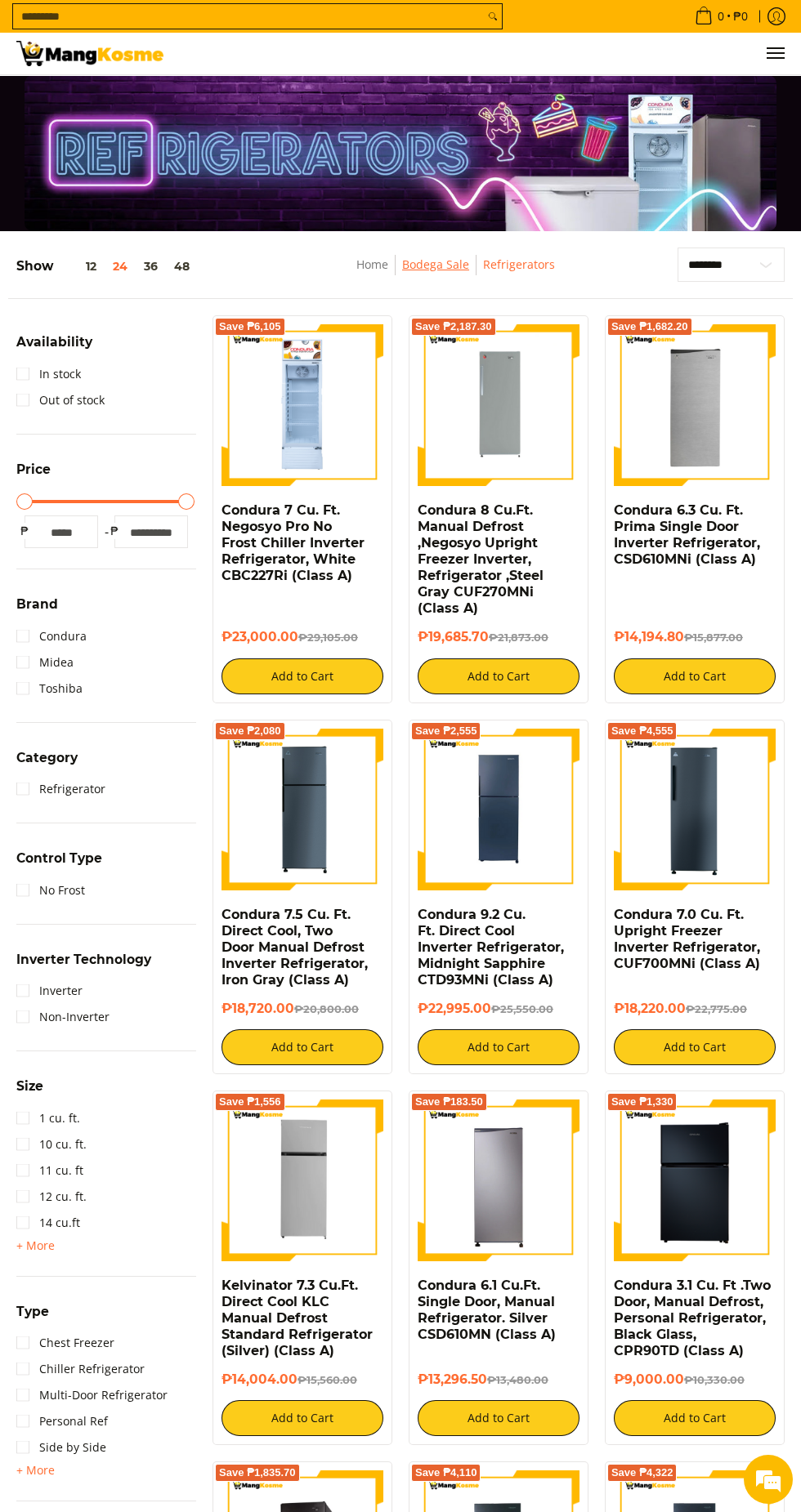 click on "Bodega Sale" at bounding box center (436, 264) 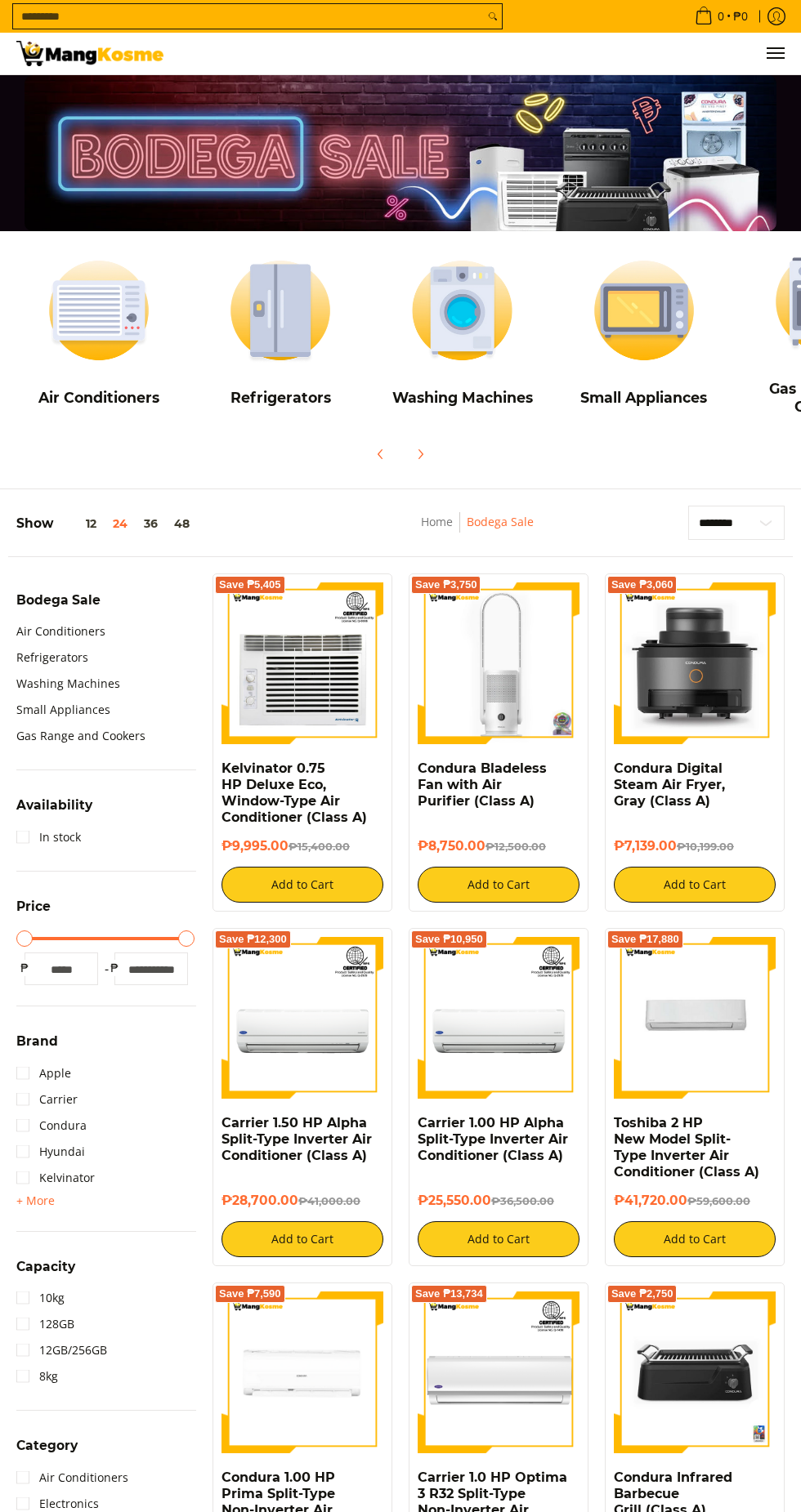 scroll, scrollTop: 0, scrollLeft: 0, axis: both 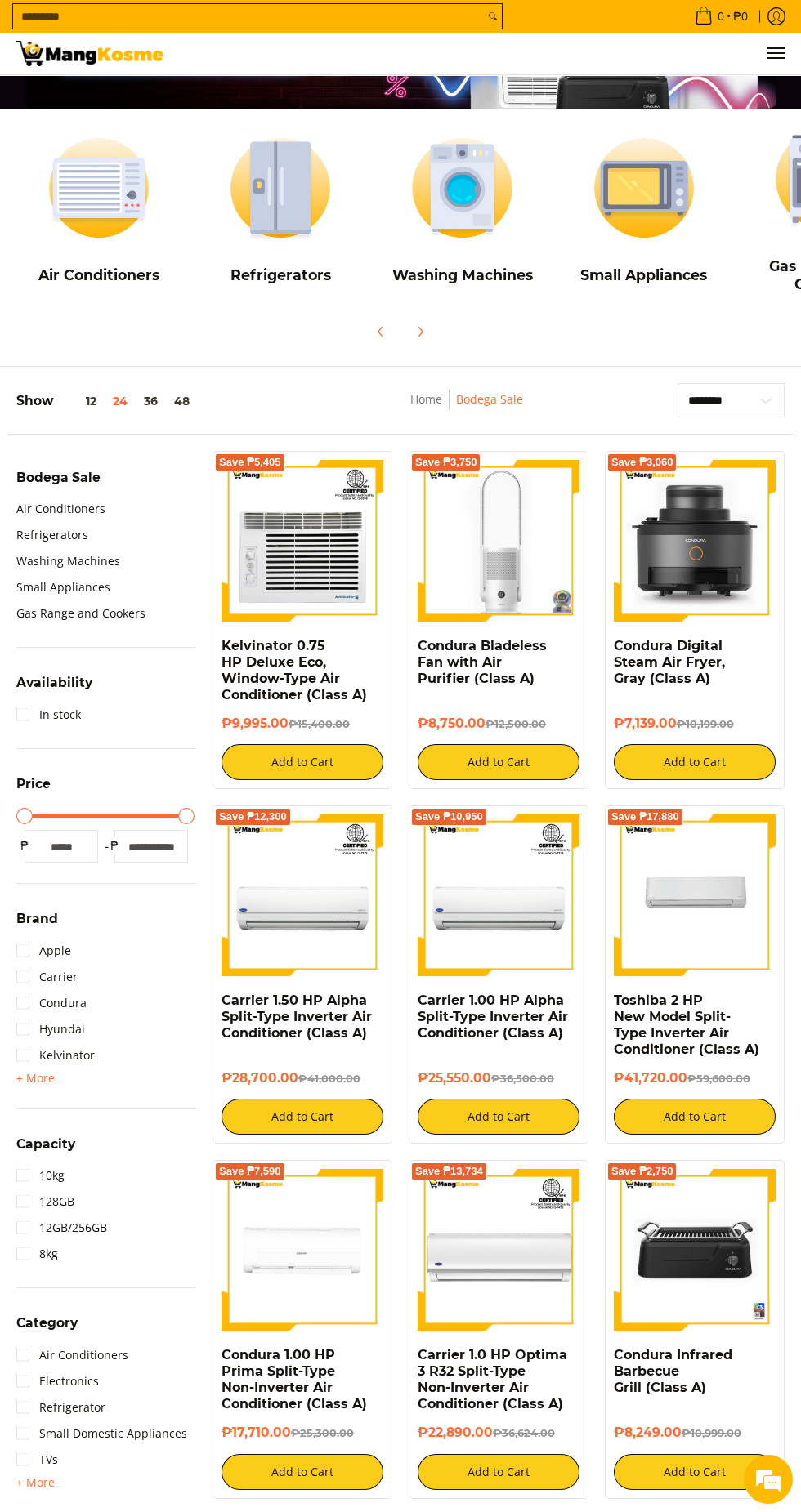 click at bounding box center (302, 541) 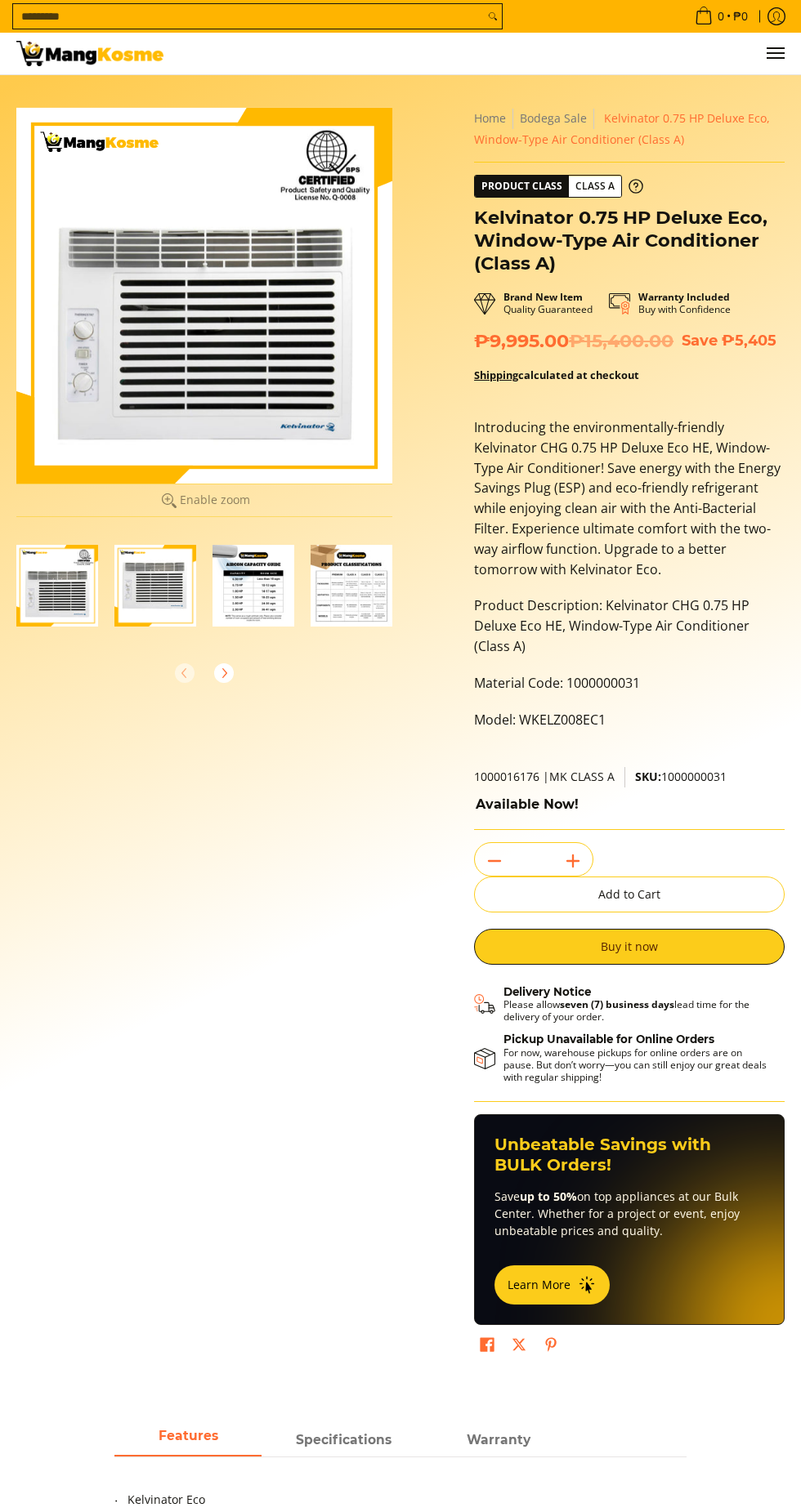 scroll, scrollTop: 0, scrollLeft: 0, axis: both 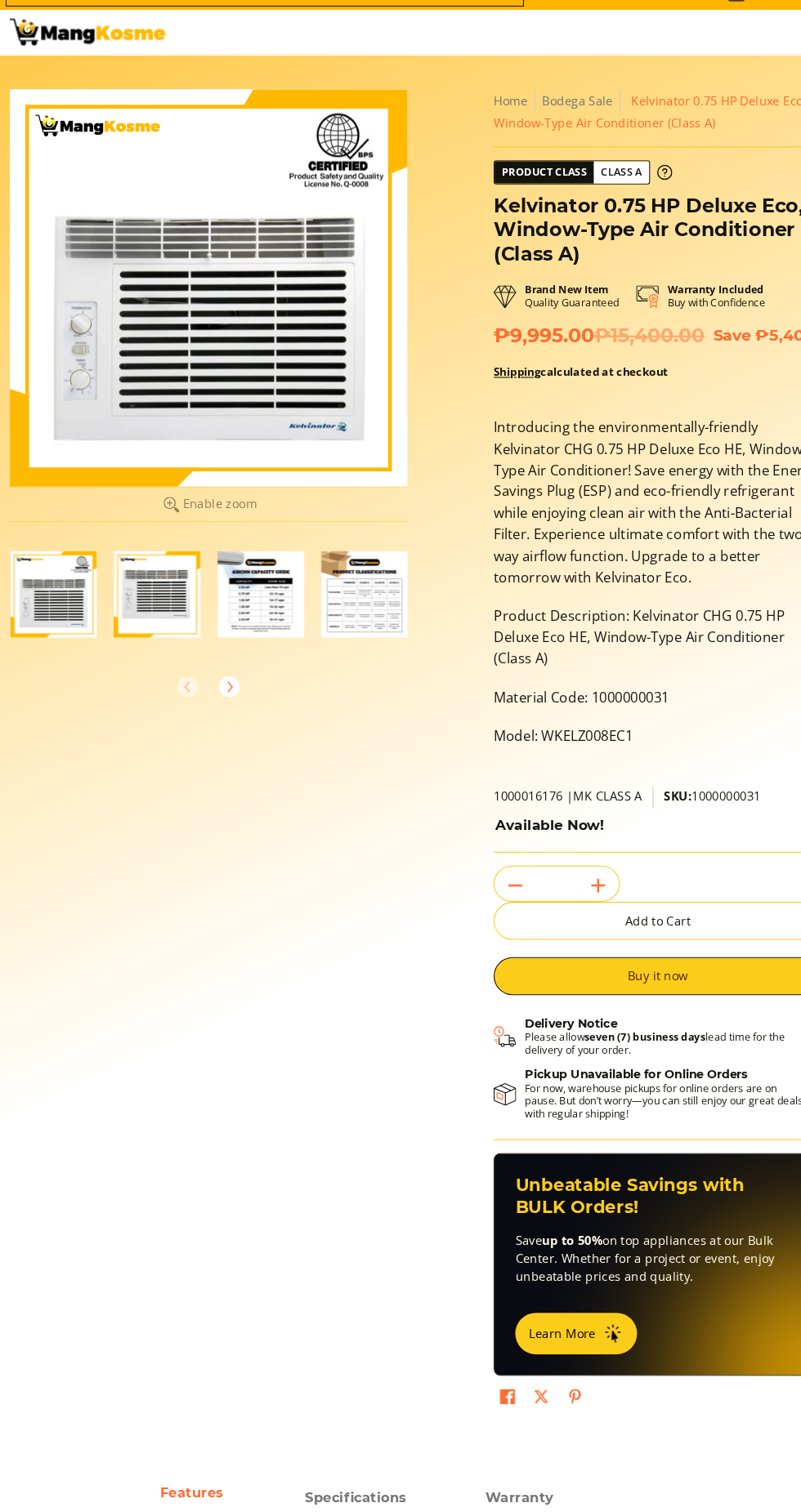 click at bounding box center (351, 586) 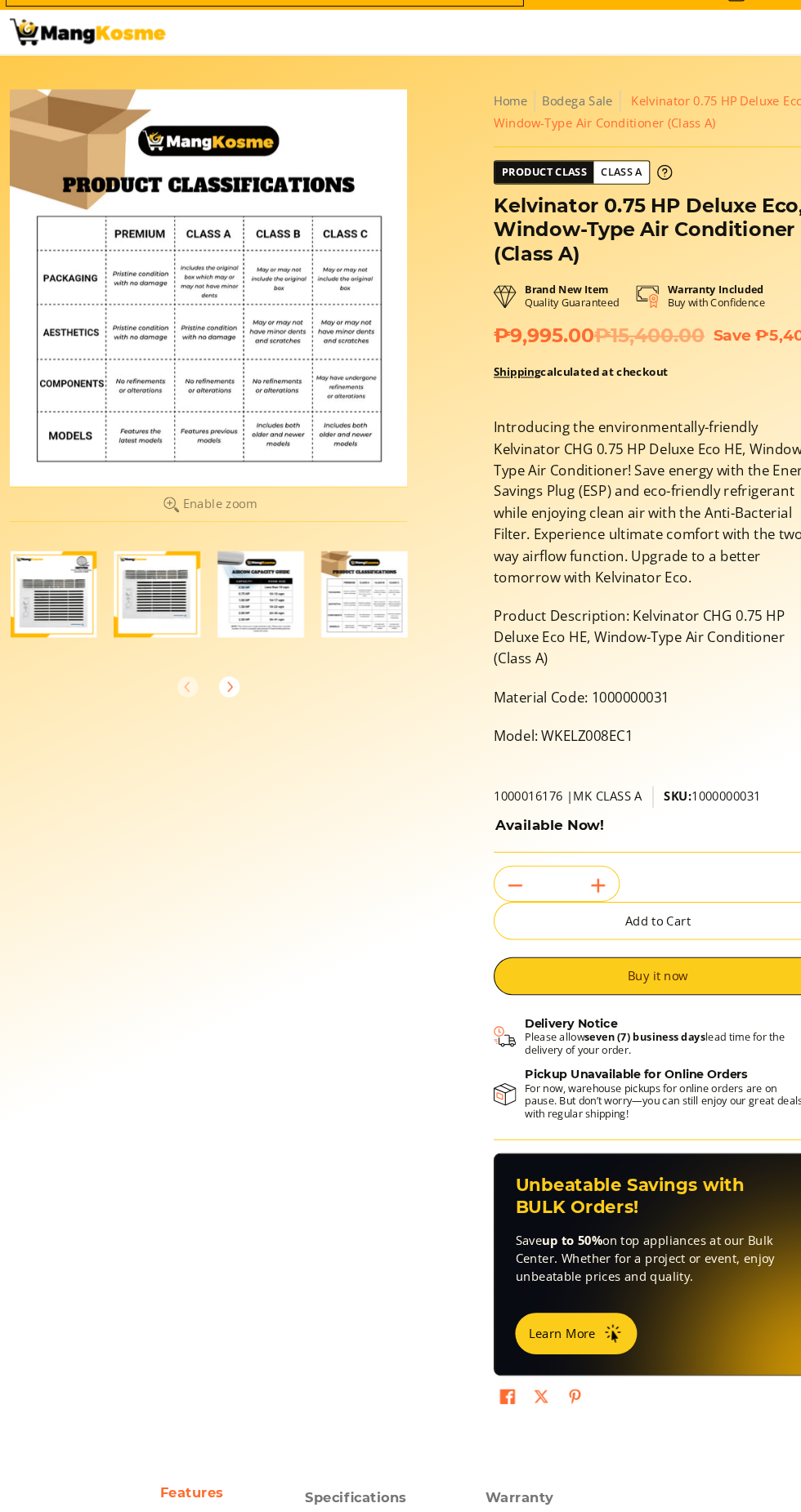 click at bounding box center [57, 586] 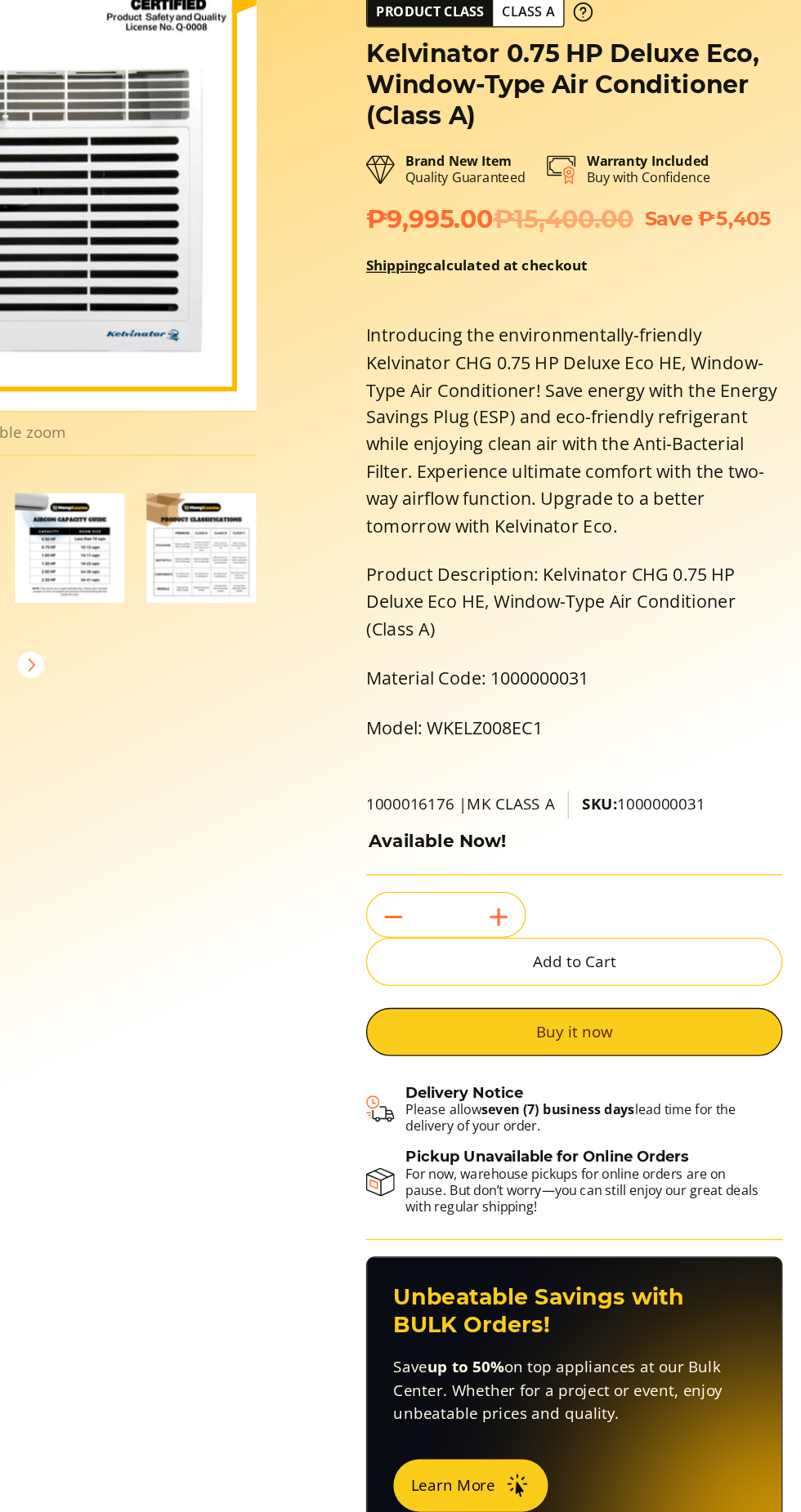 scroll, scrollTop: 0, scrollLeft: 0, axis: both 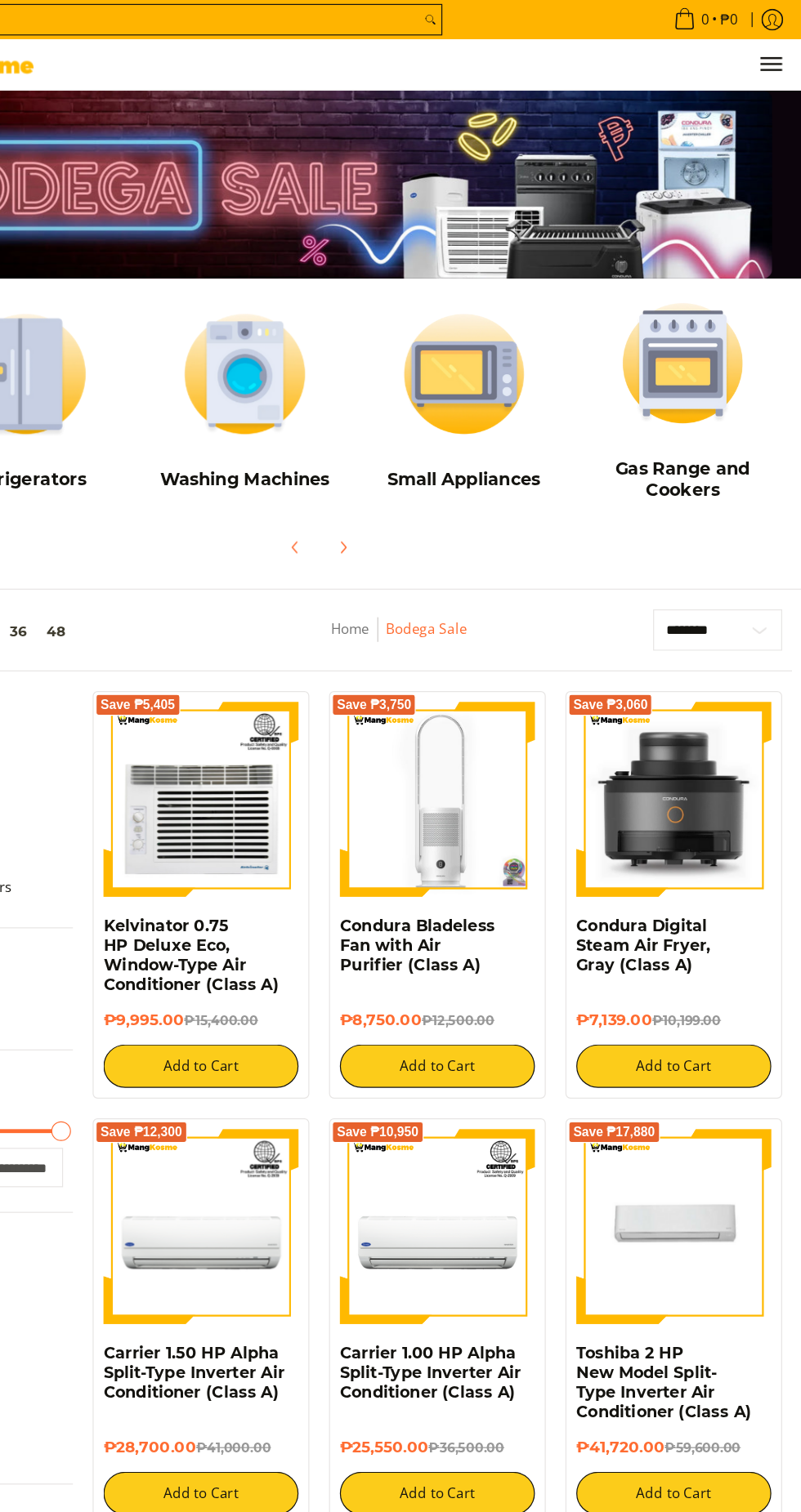 click at bounding box center [702, 301] 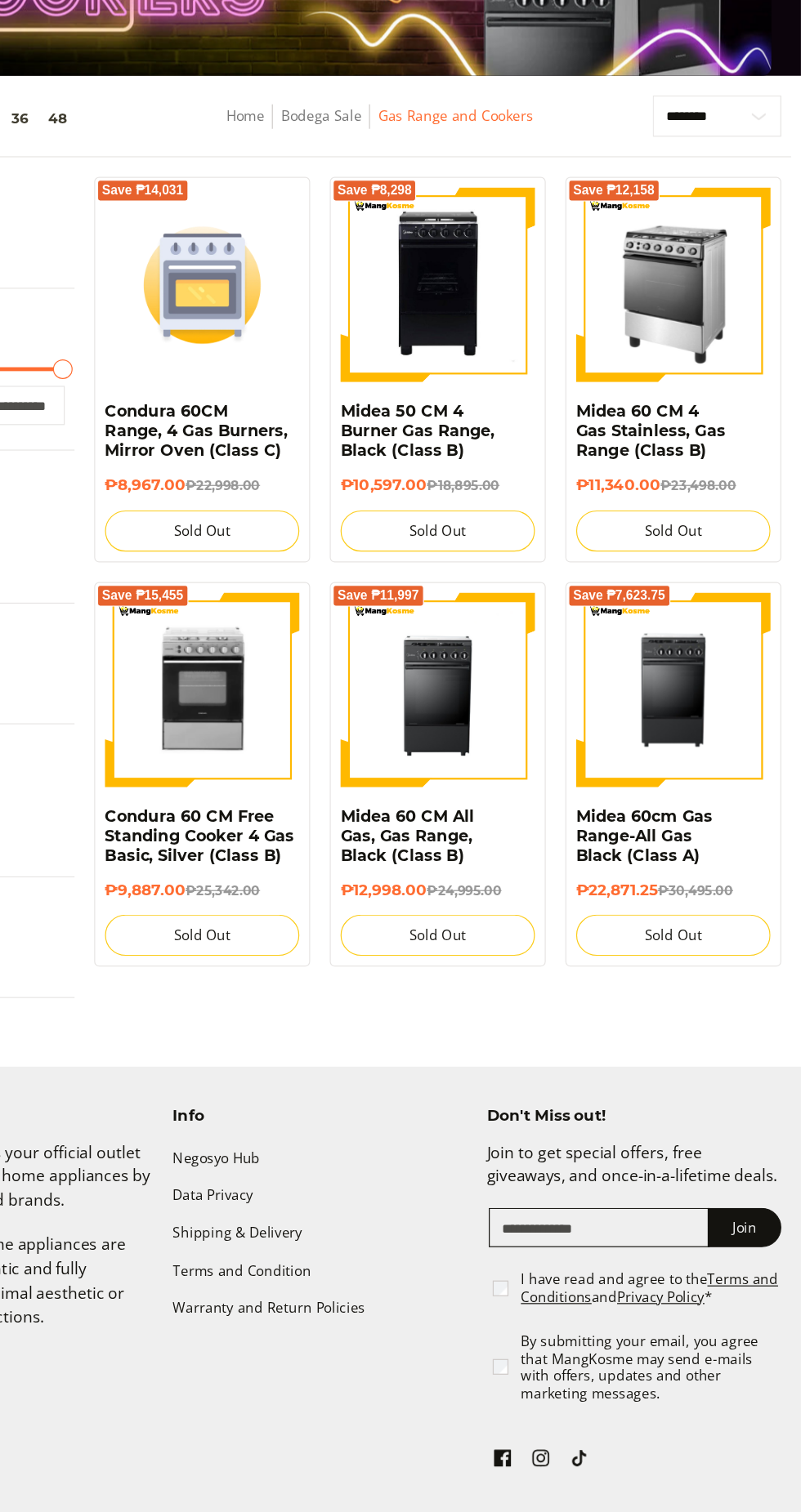 scroll, scrollTop: 6, scrollLeft: 0, axis: vertical 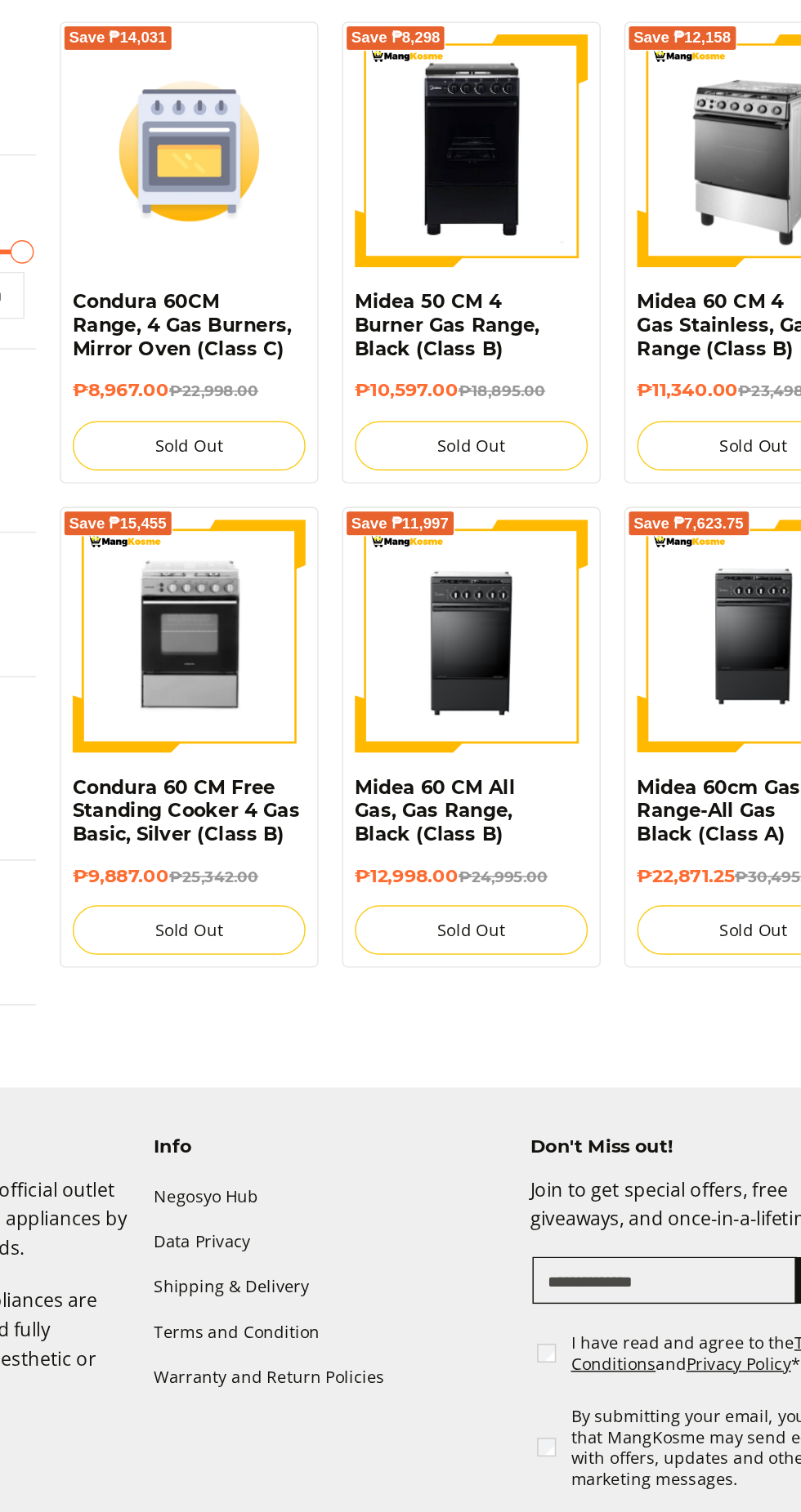 click at bounding box center [302, 736] 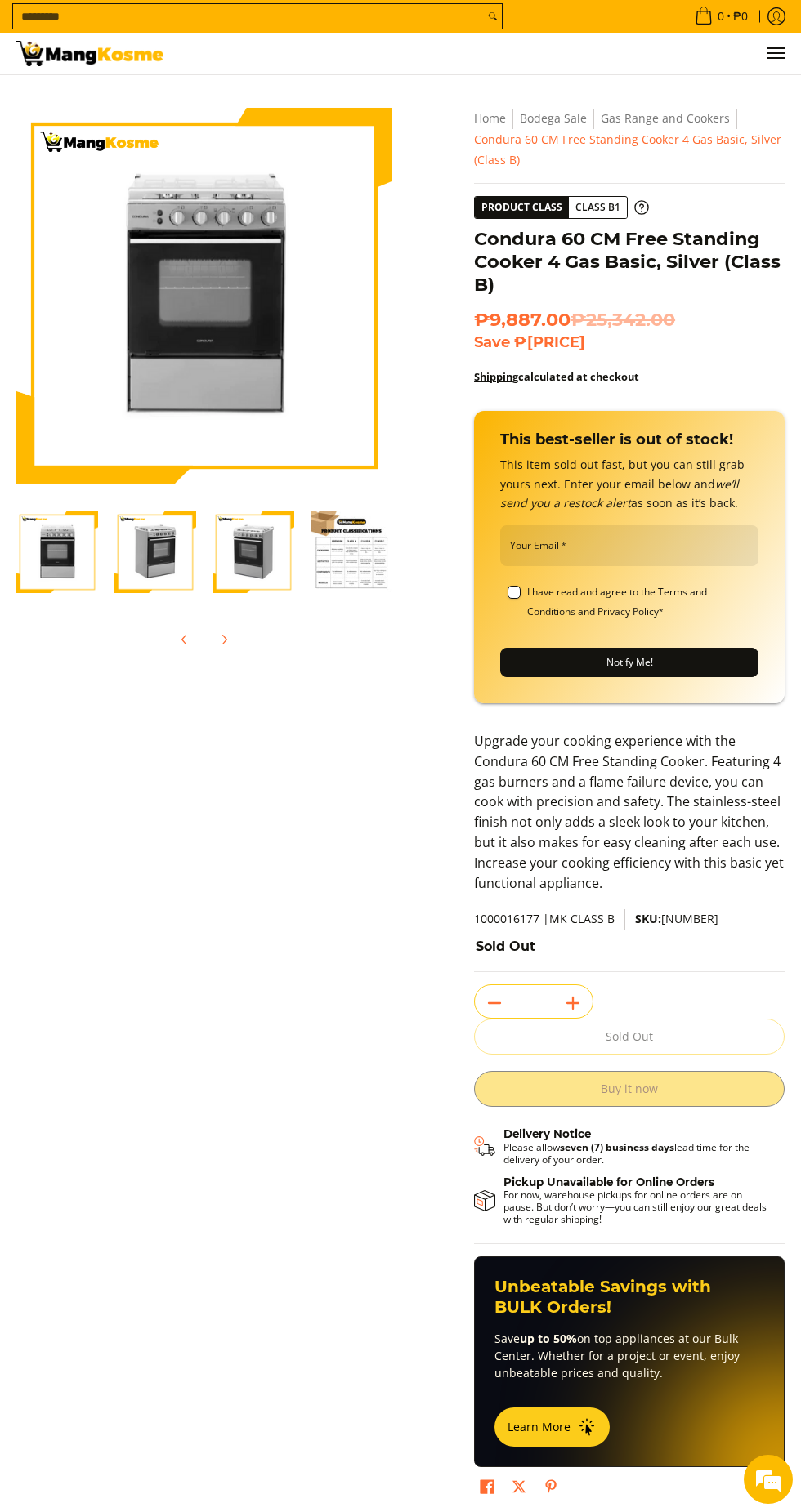 scroll, scrollTop: 0, scrollLeft: 0, axis: both 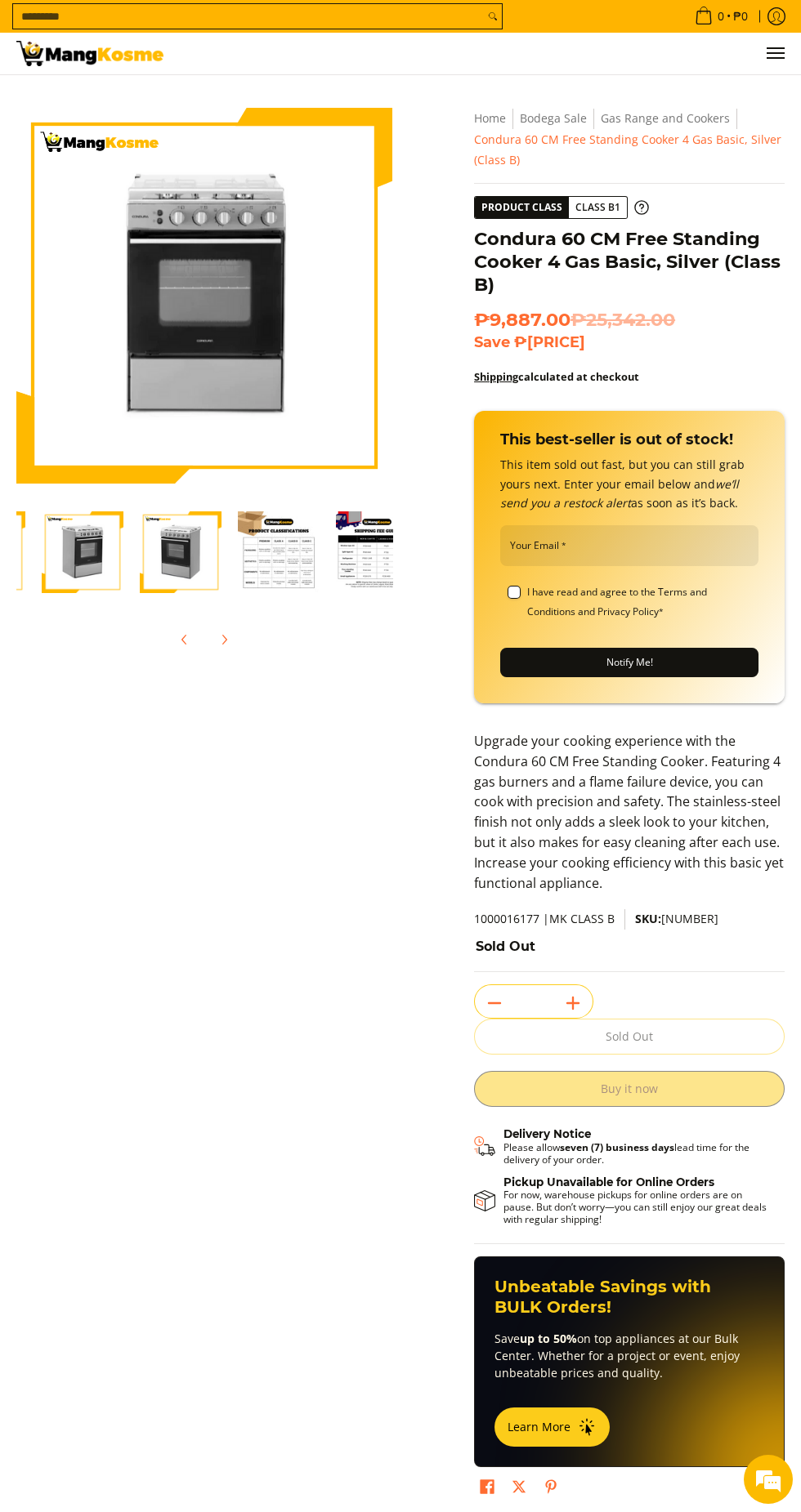 click at bounding box center (204, 295) 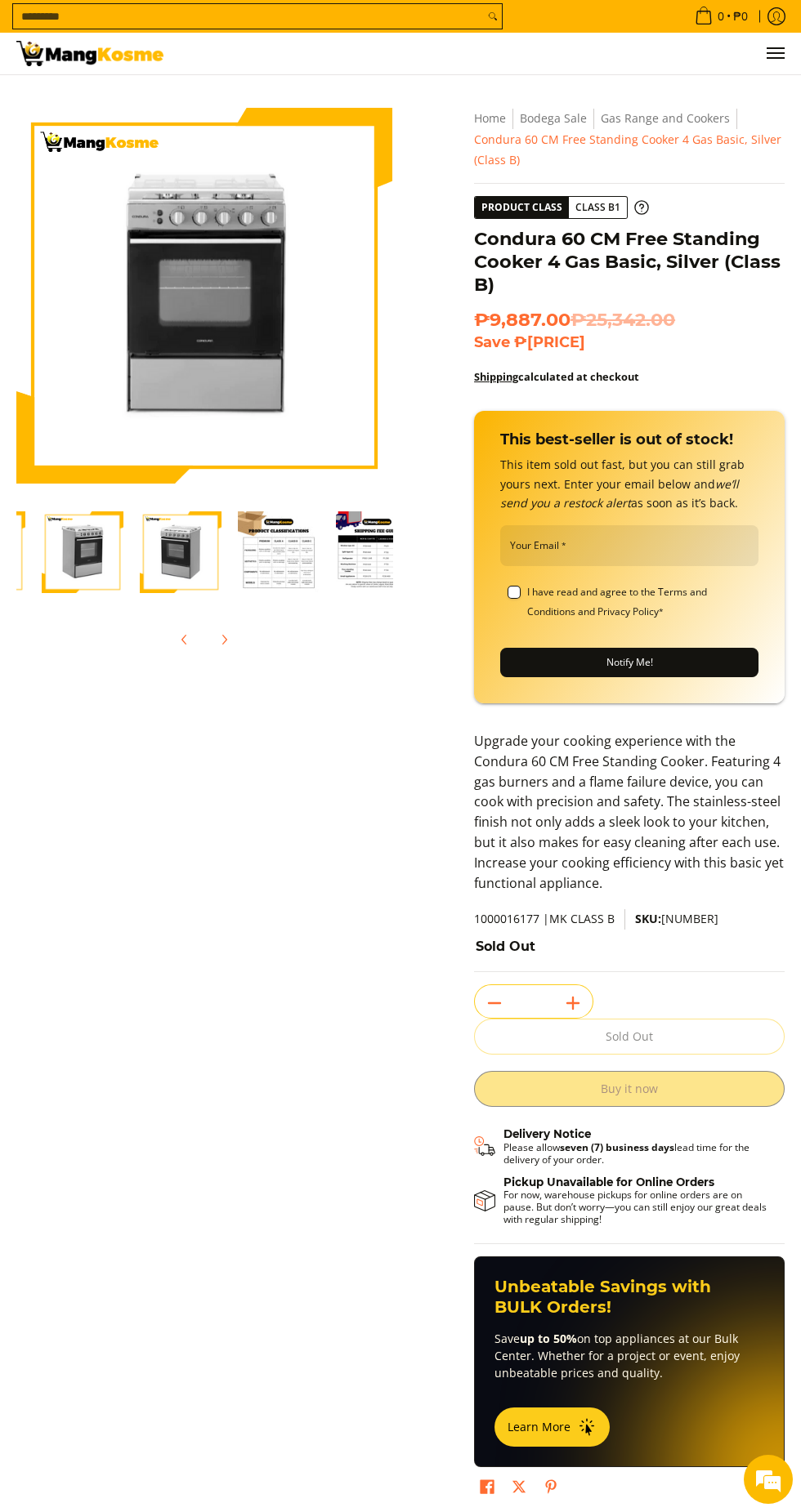click at bounding box center [181, 552] 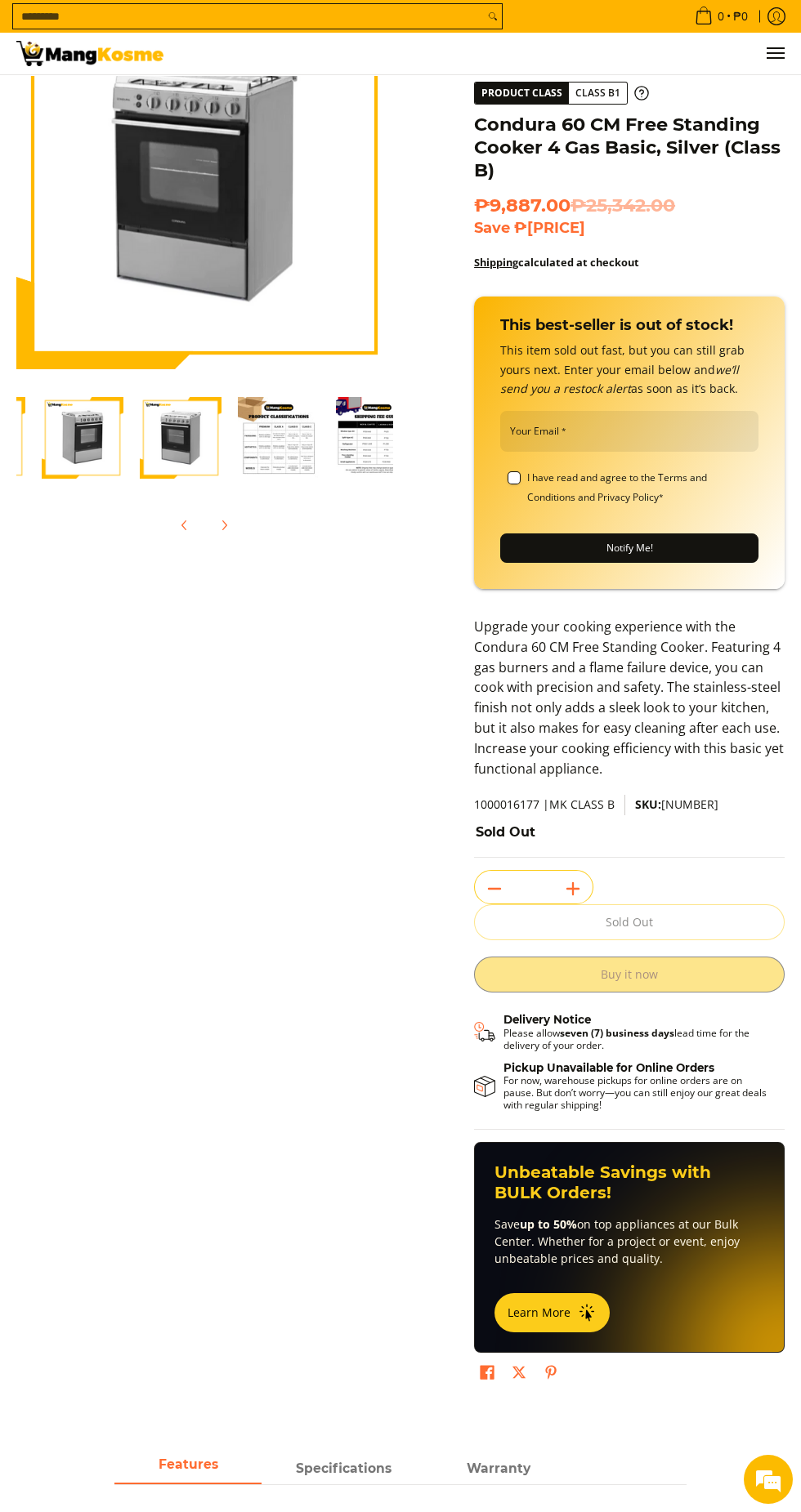 scroll, scrollTop: 0, scrollLeft: 0, axis: both 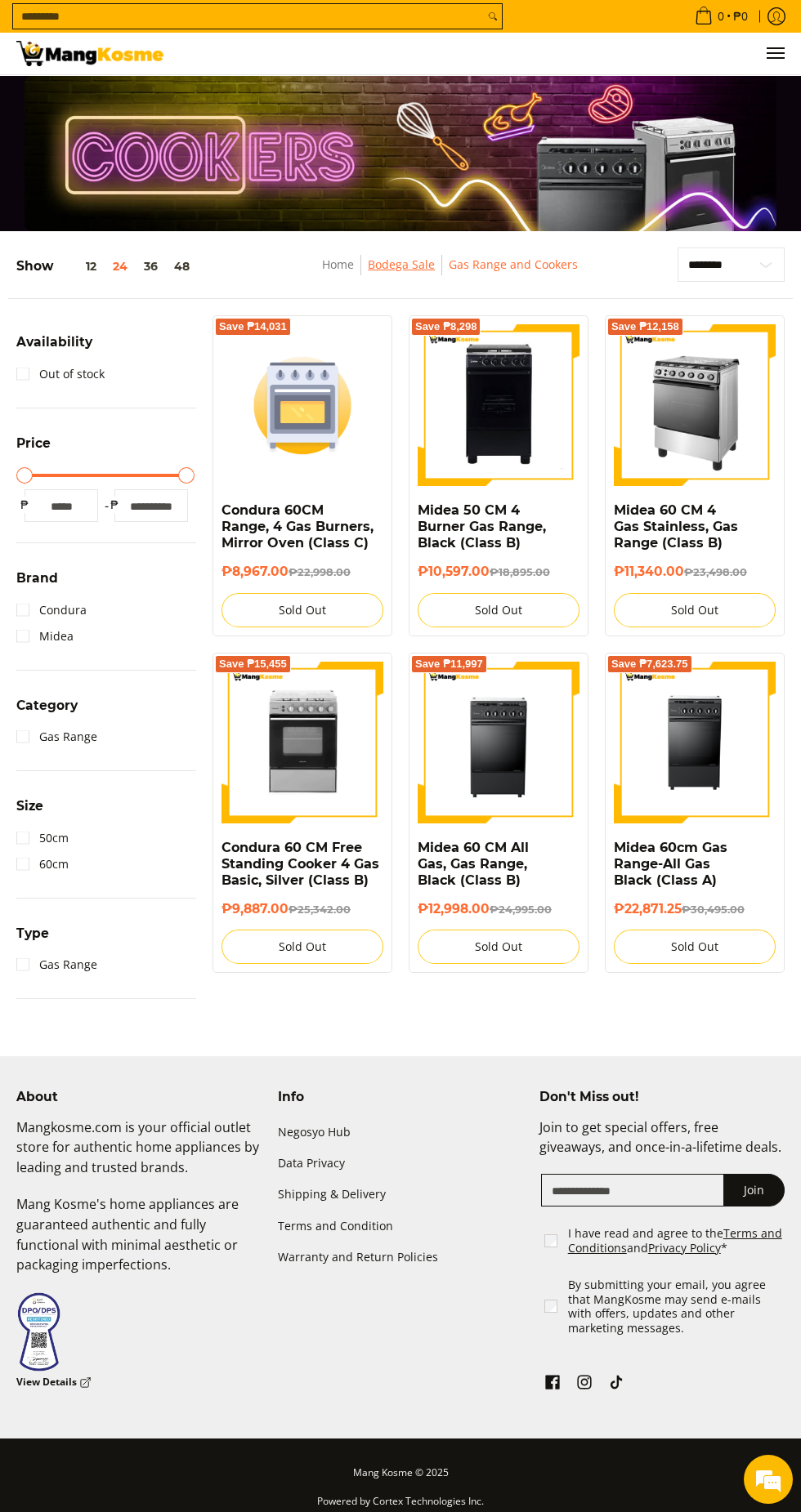 click on "Bodega Sale" at bounding box center (401, 264) 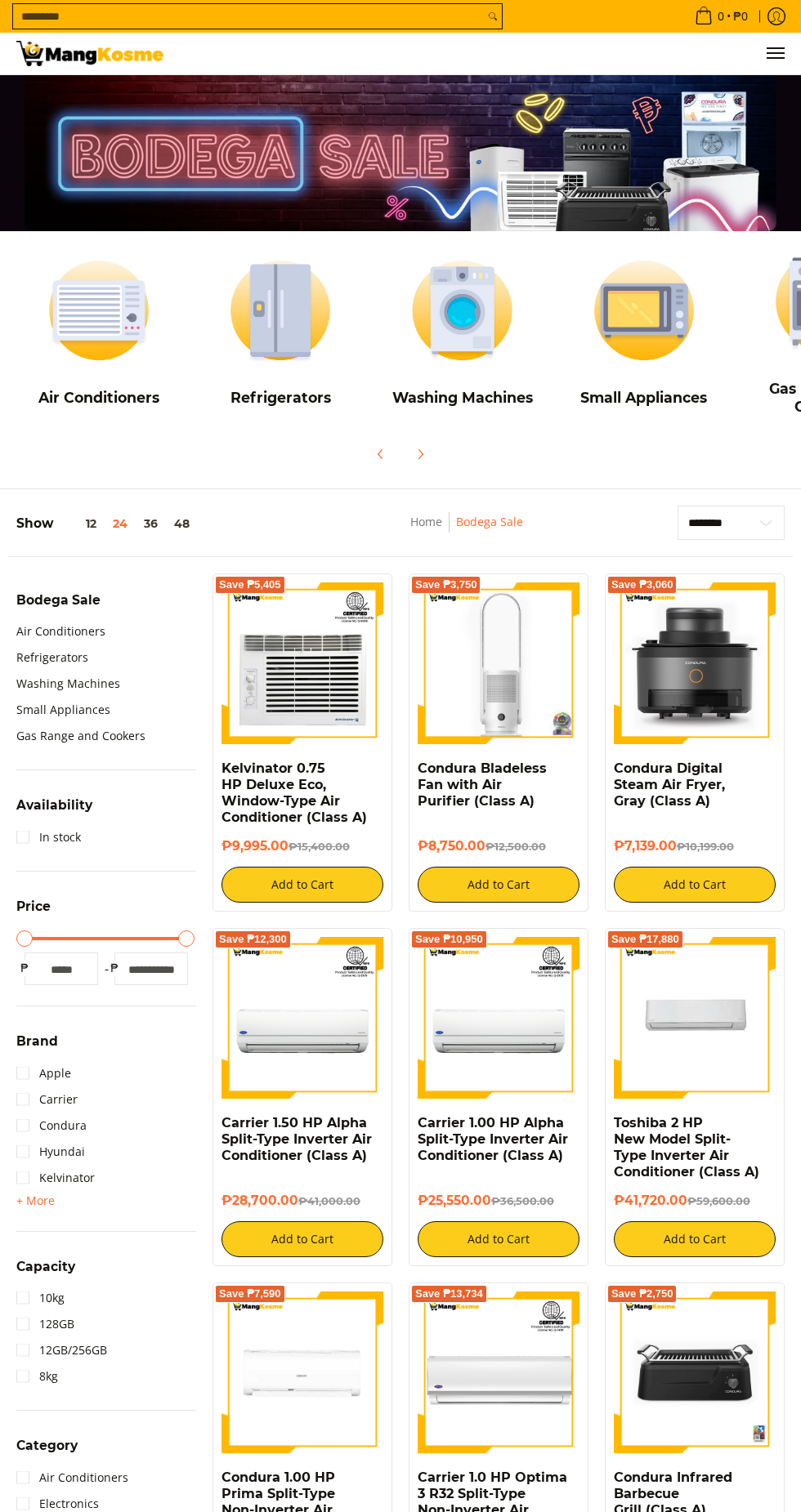 scroll, scrollTop: 0, scrollLeft: 0, axis: both 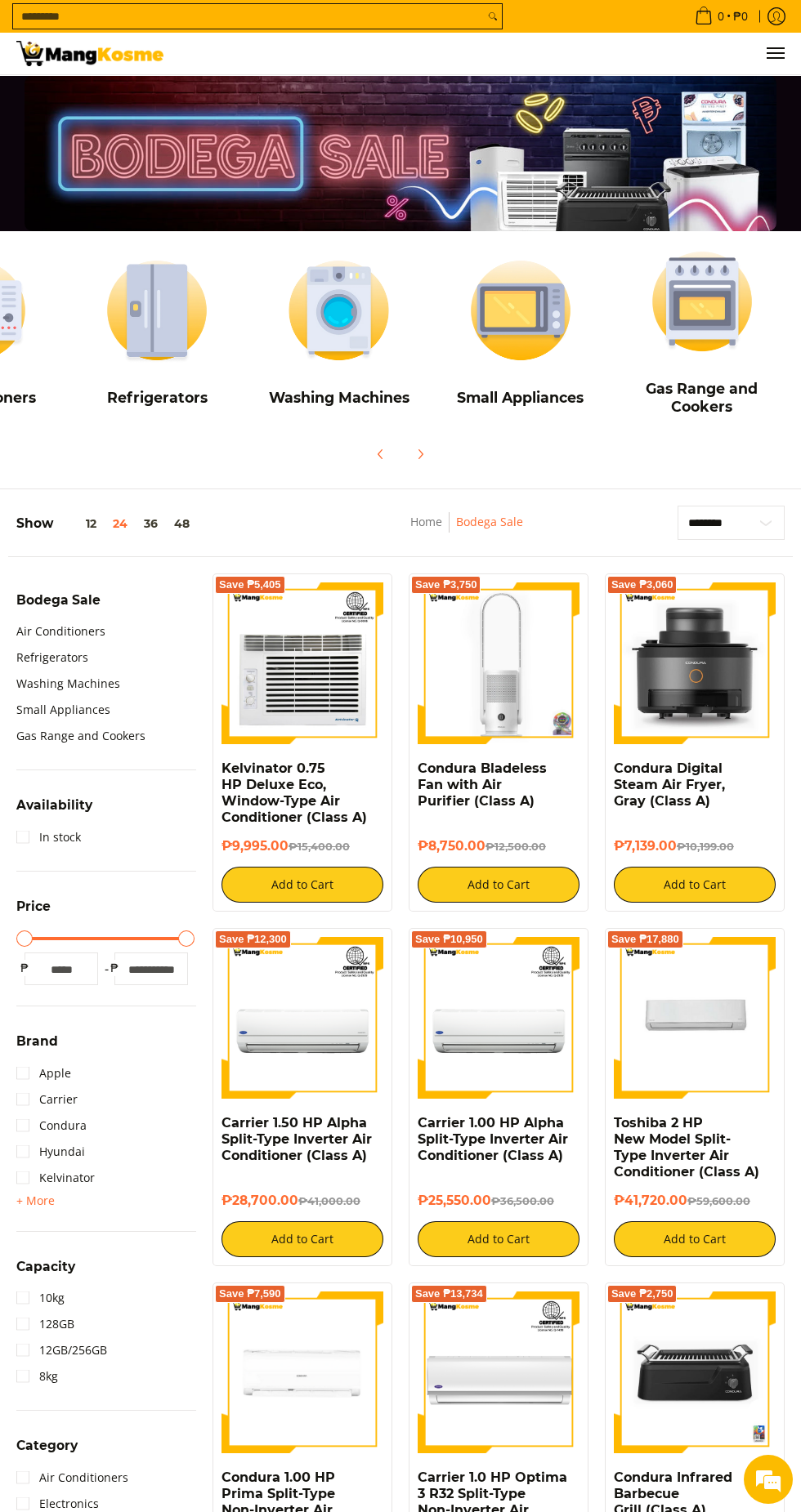 click at bounding box center [521, 310] 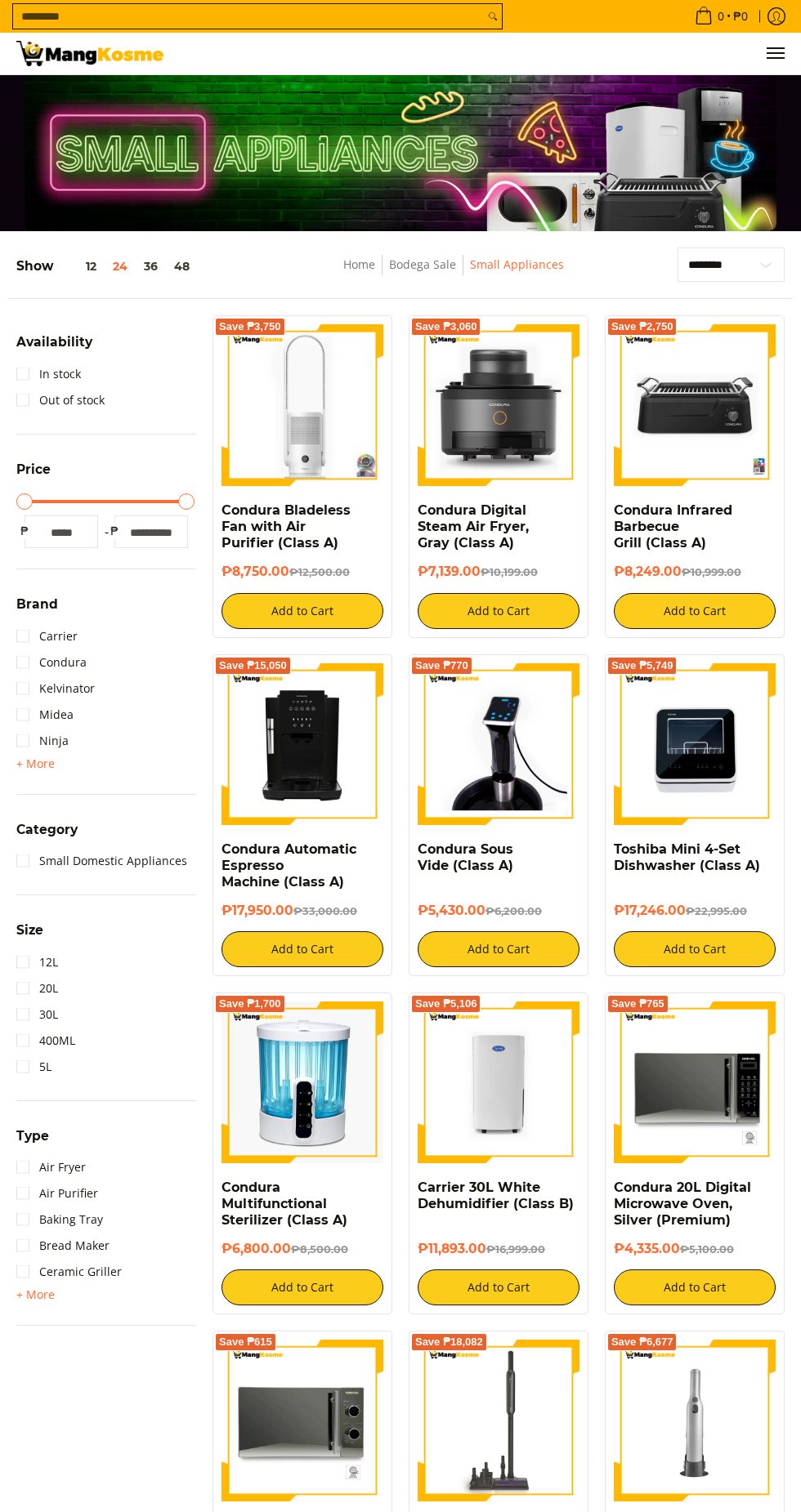 scroll, scrollTop: 0, scrollLeft: 0, axis: both 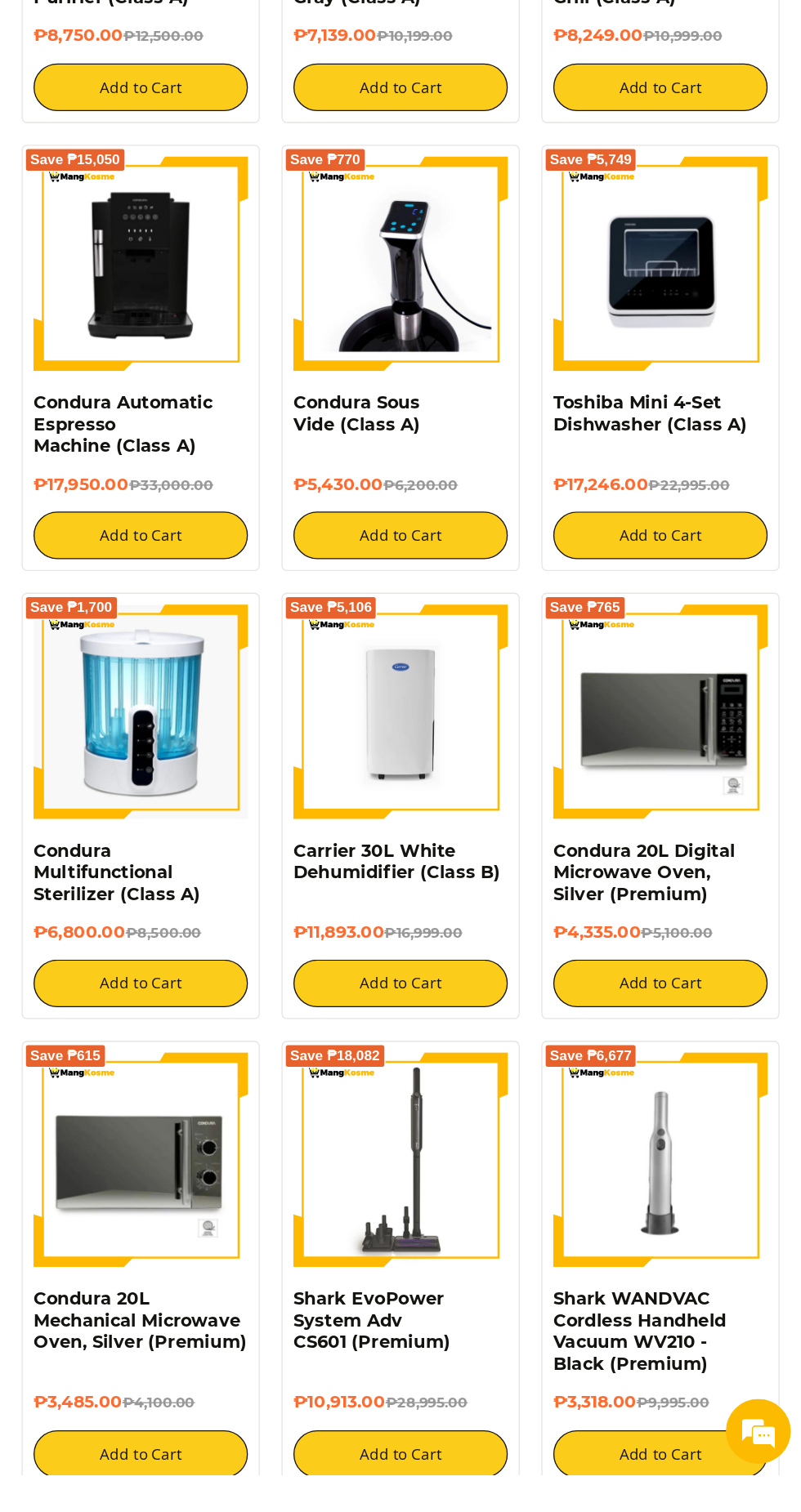 click at bounding box center [302, 1274] 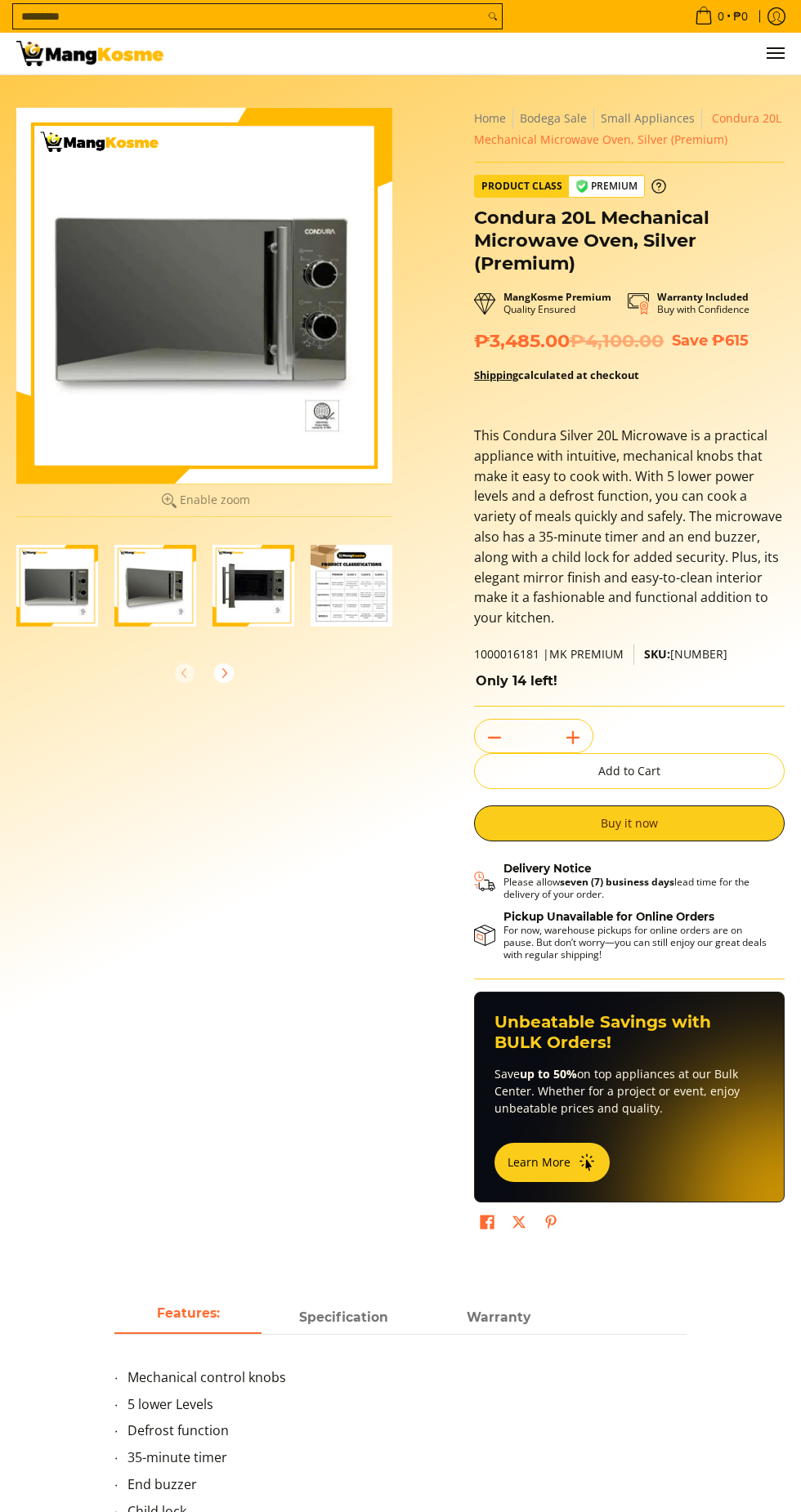 scroll, scrollTop: 0, scrollLeft: 0, axis: both 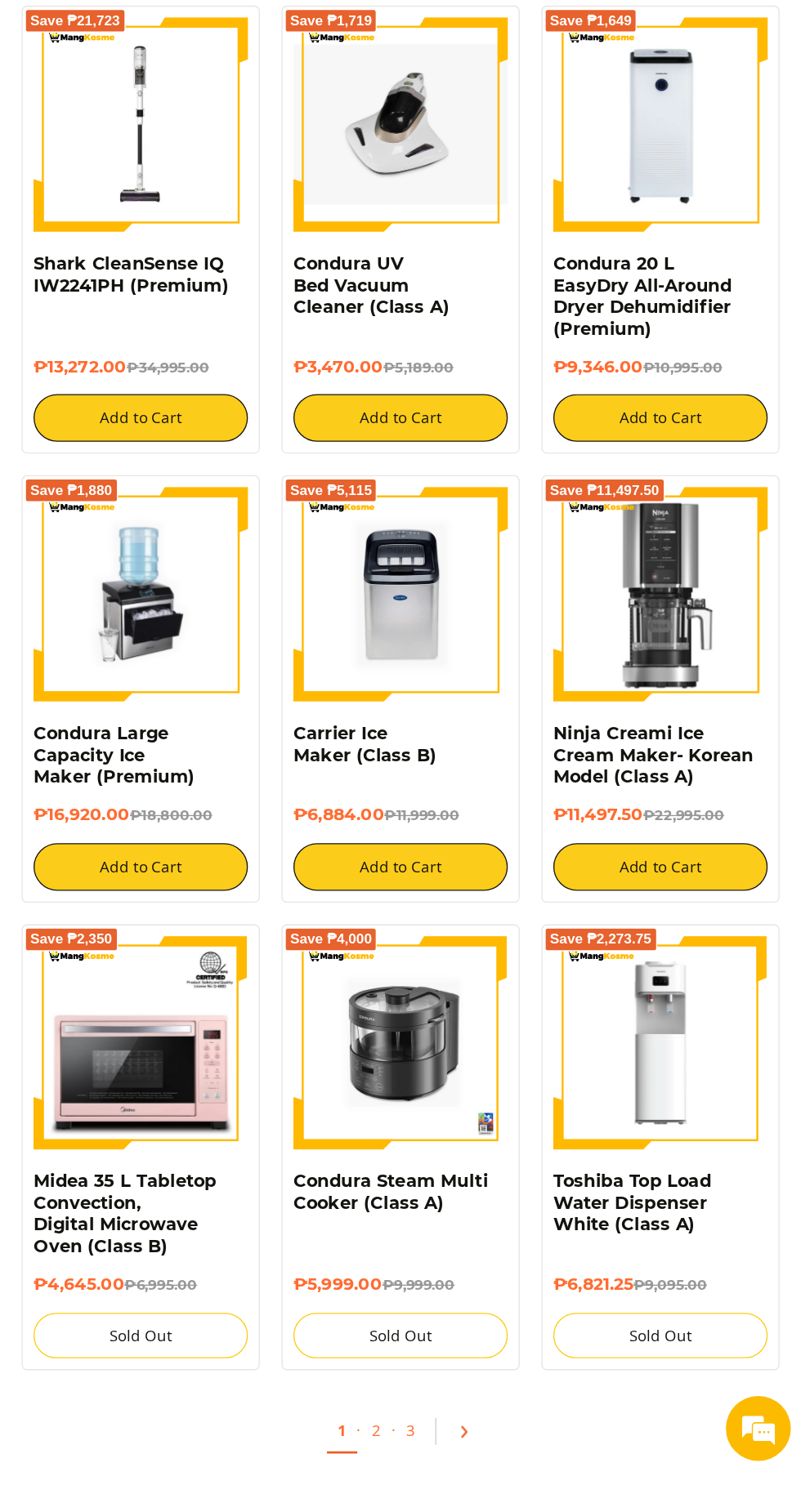 click at bounding box center (546, 1482) 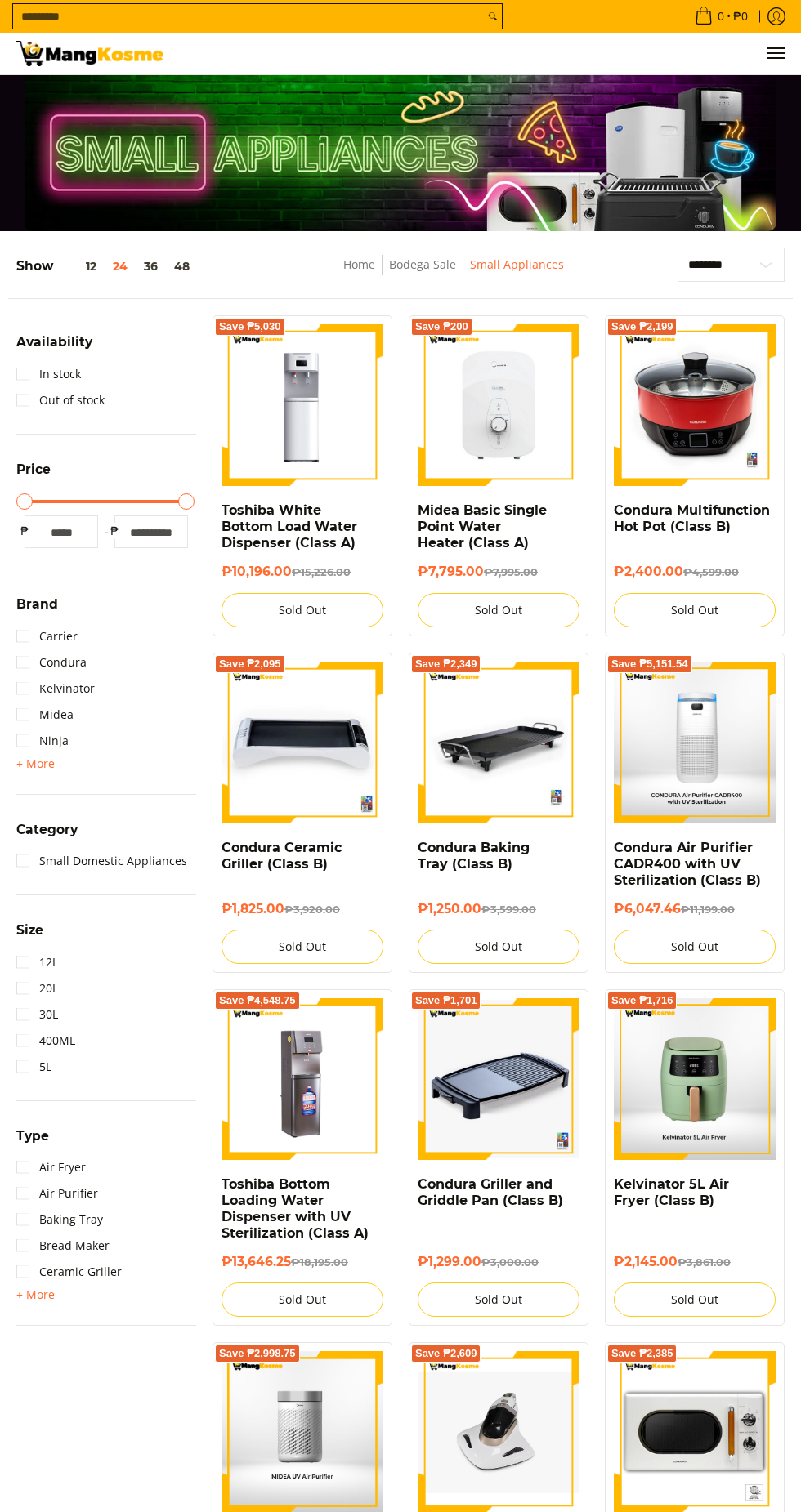 scroll, scrollTop: 0, scrollLeft: 0, axis: both 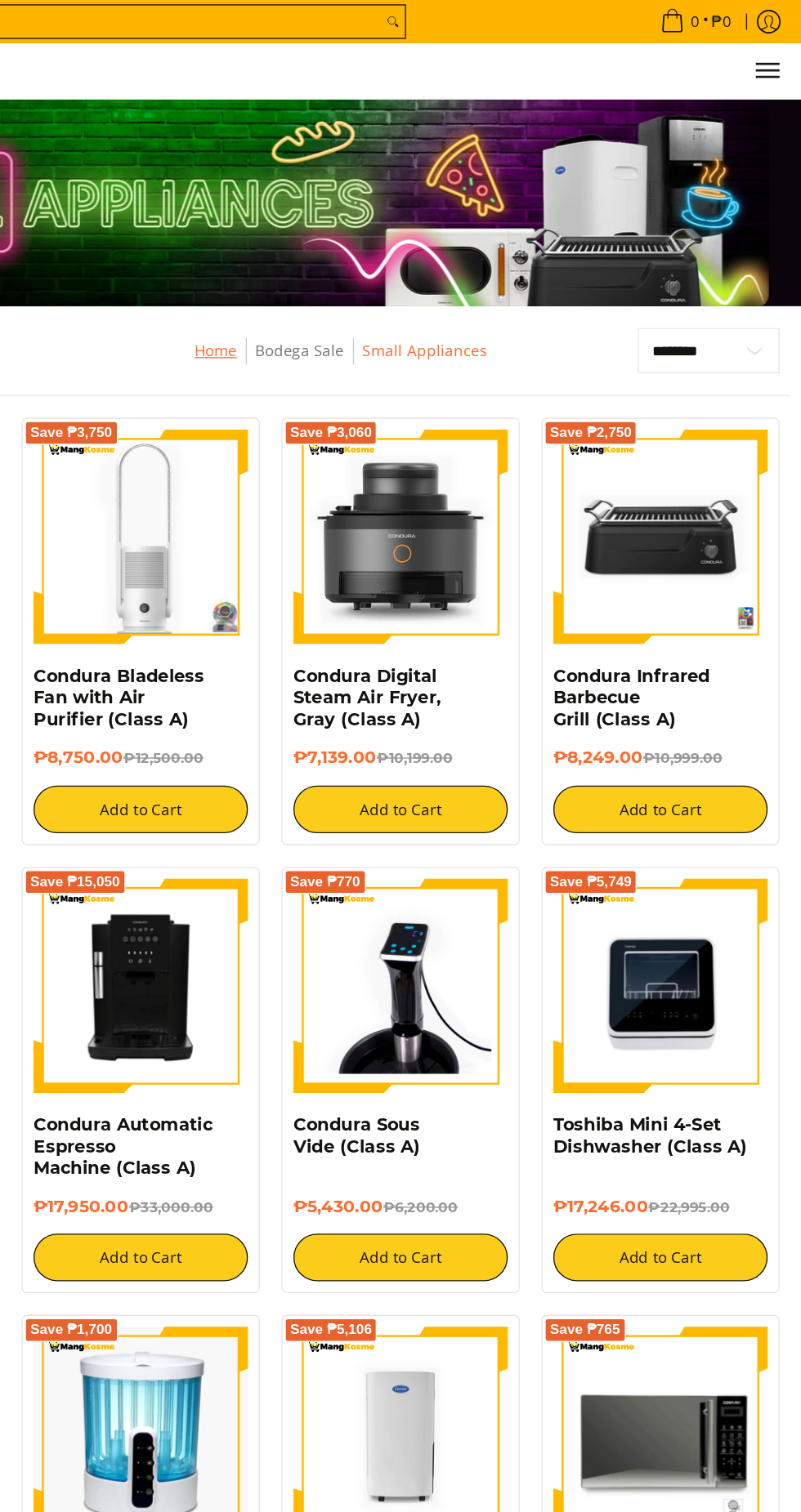 click on "Home" at bounding box center (359, 264) 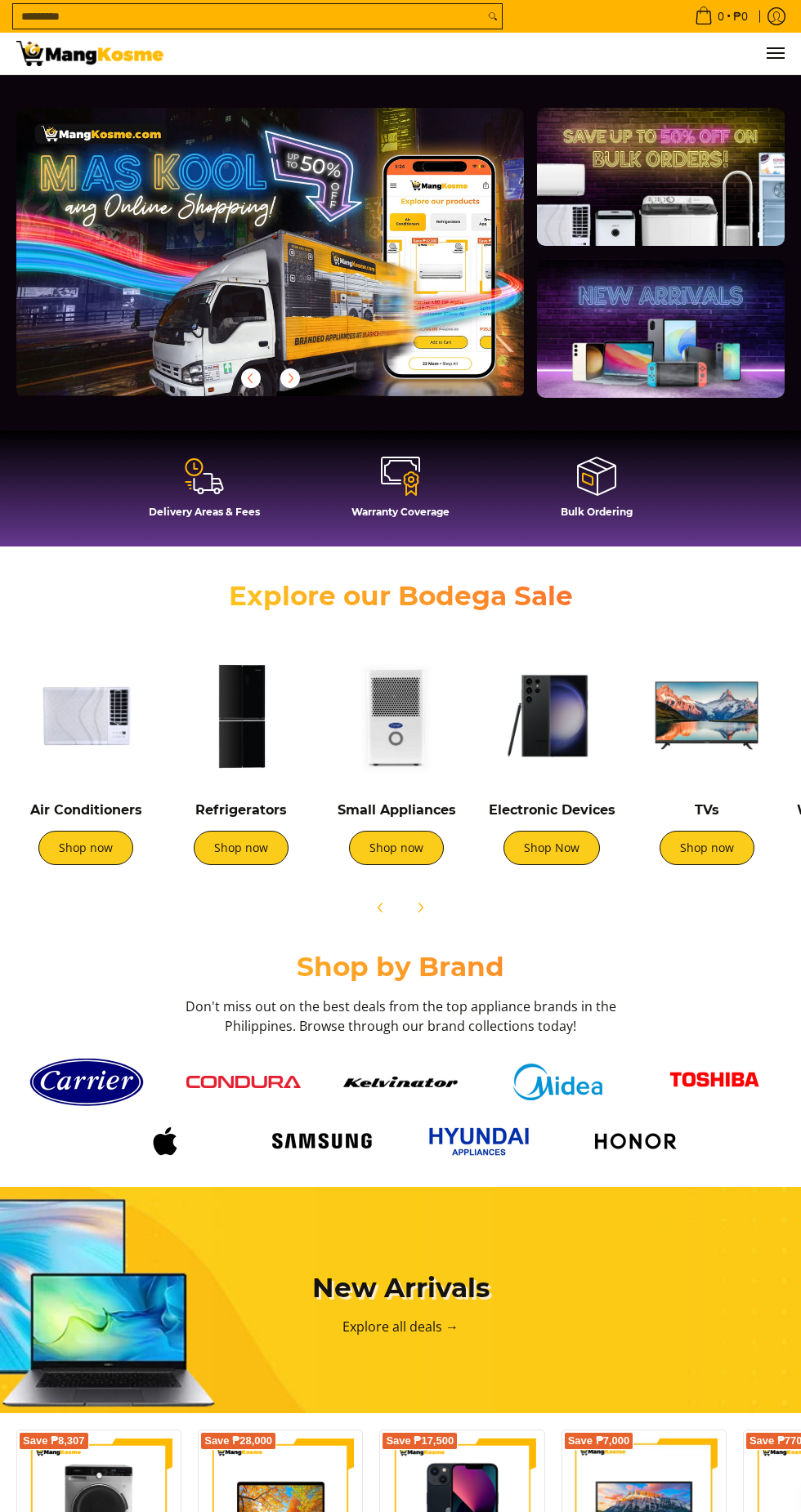 scroll, scrollTop: 0, scrollLeft: 0, axis: both 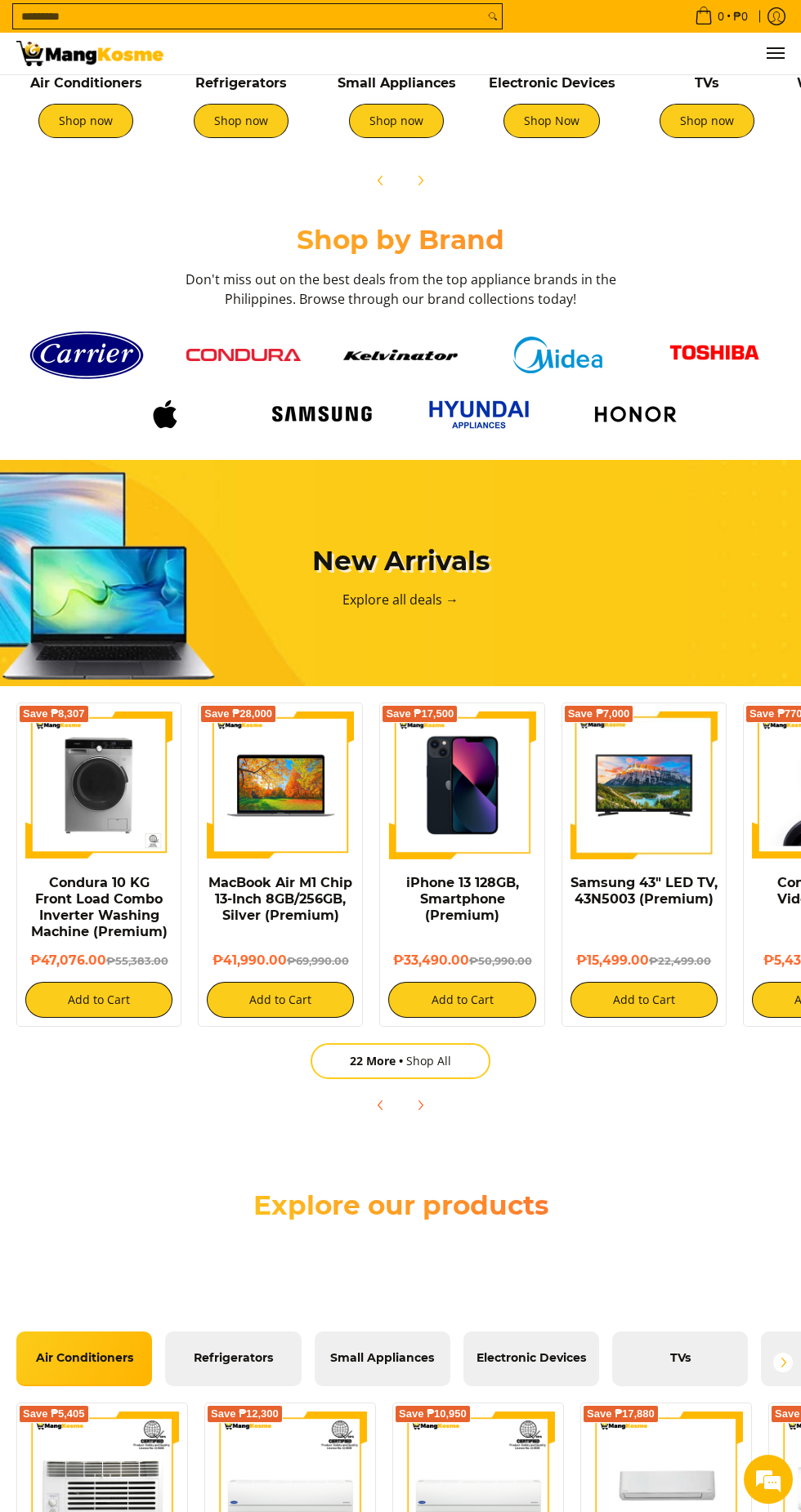 click at bounding box center [280, 785] 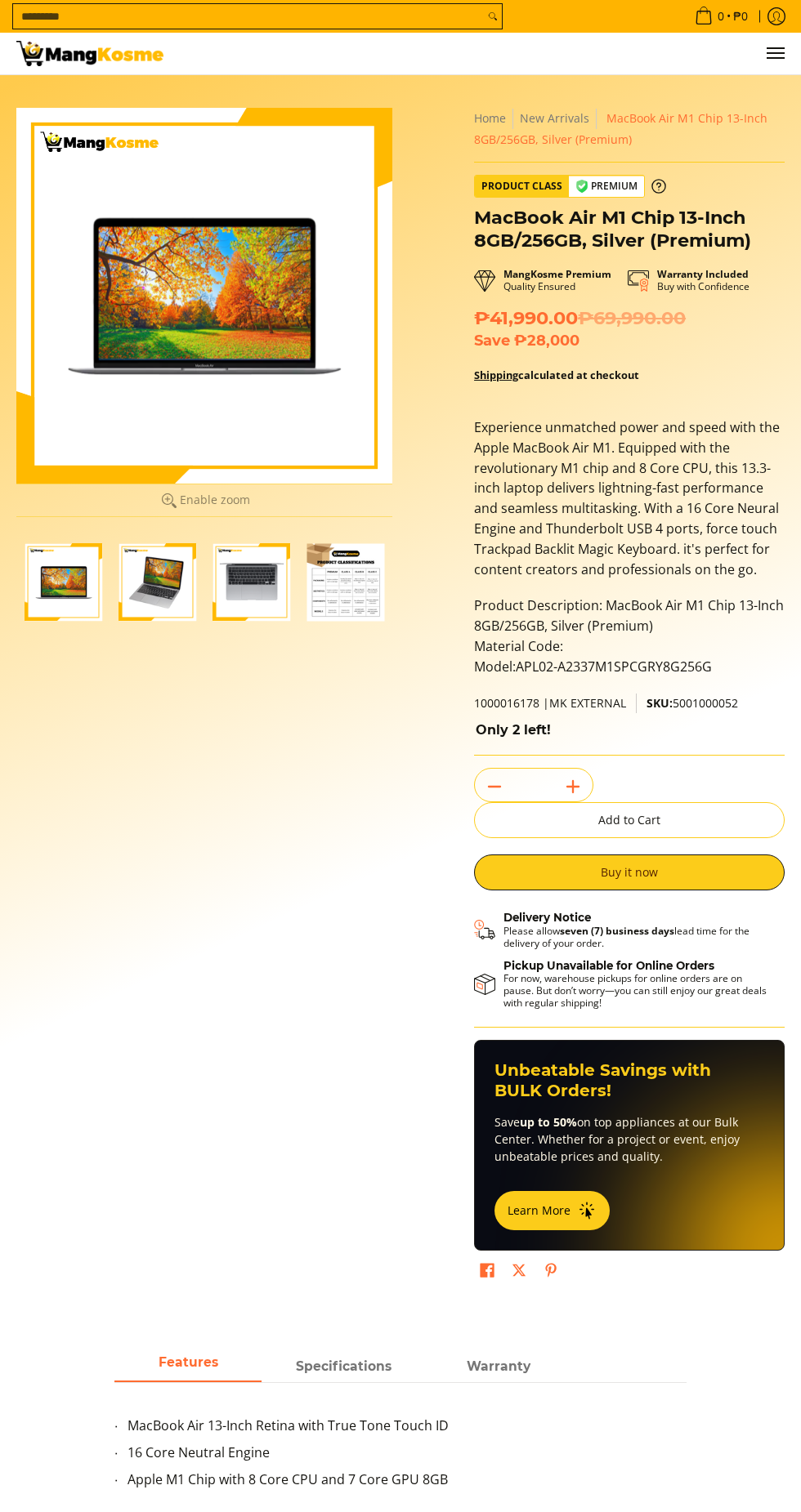 scroll, scrollTop: 0, scrollLeft: 0, axis: both 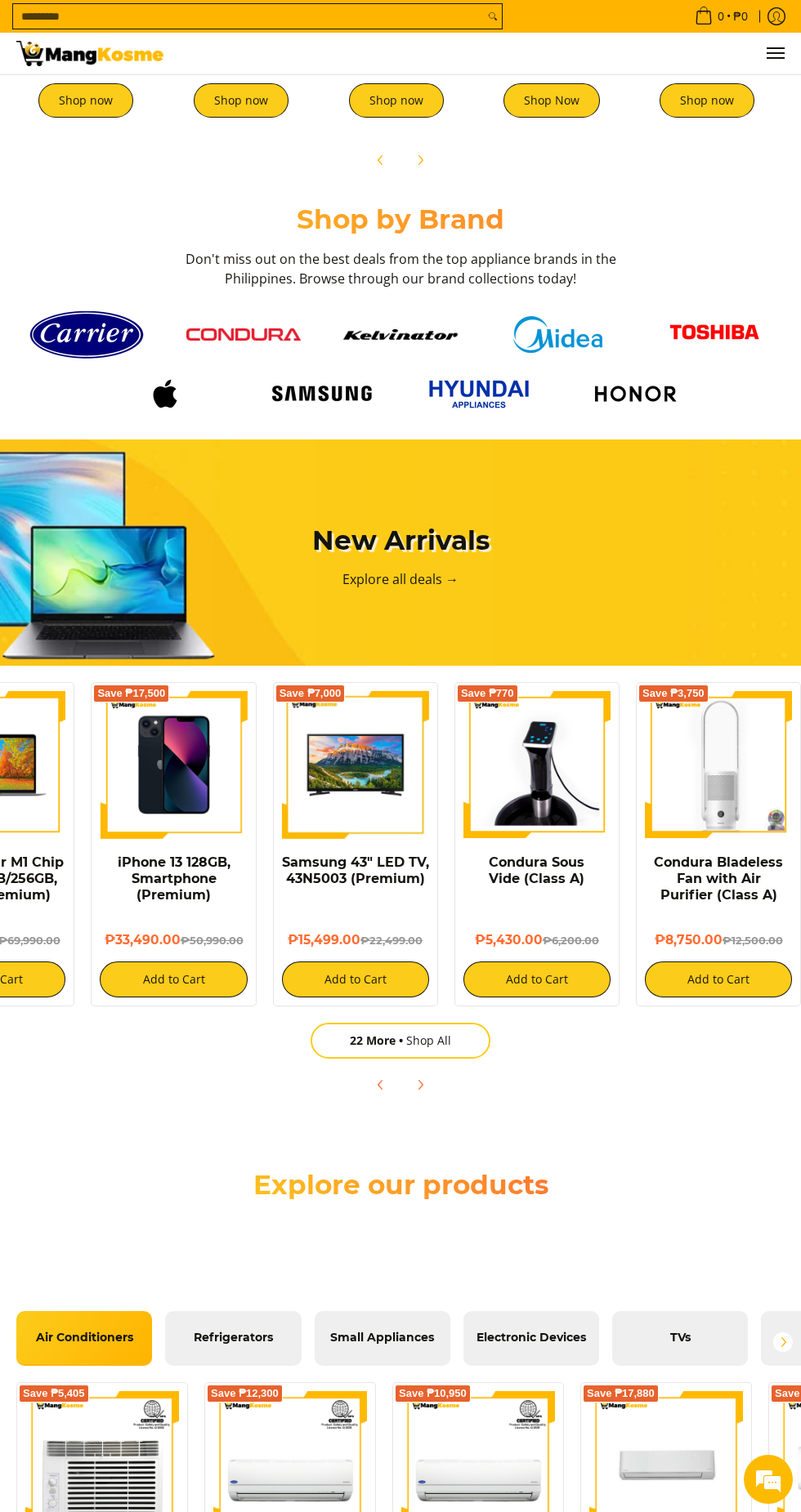 click at bounding box center [173, 765] 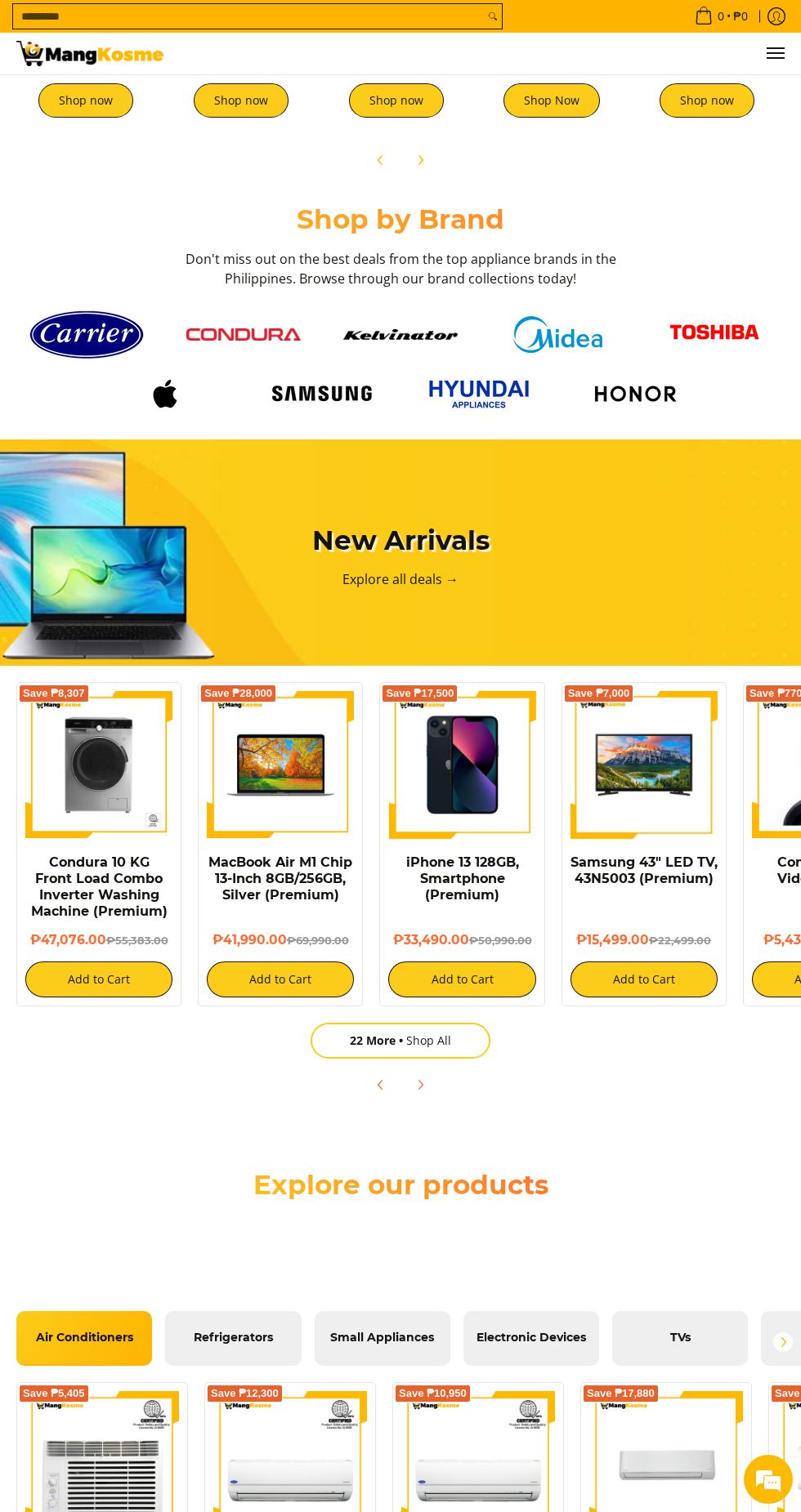 scroll, scrollTop: 747, scrollLeft: 0, axis: vertical 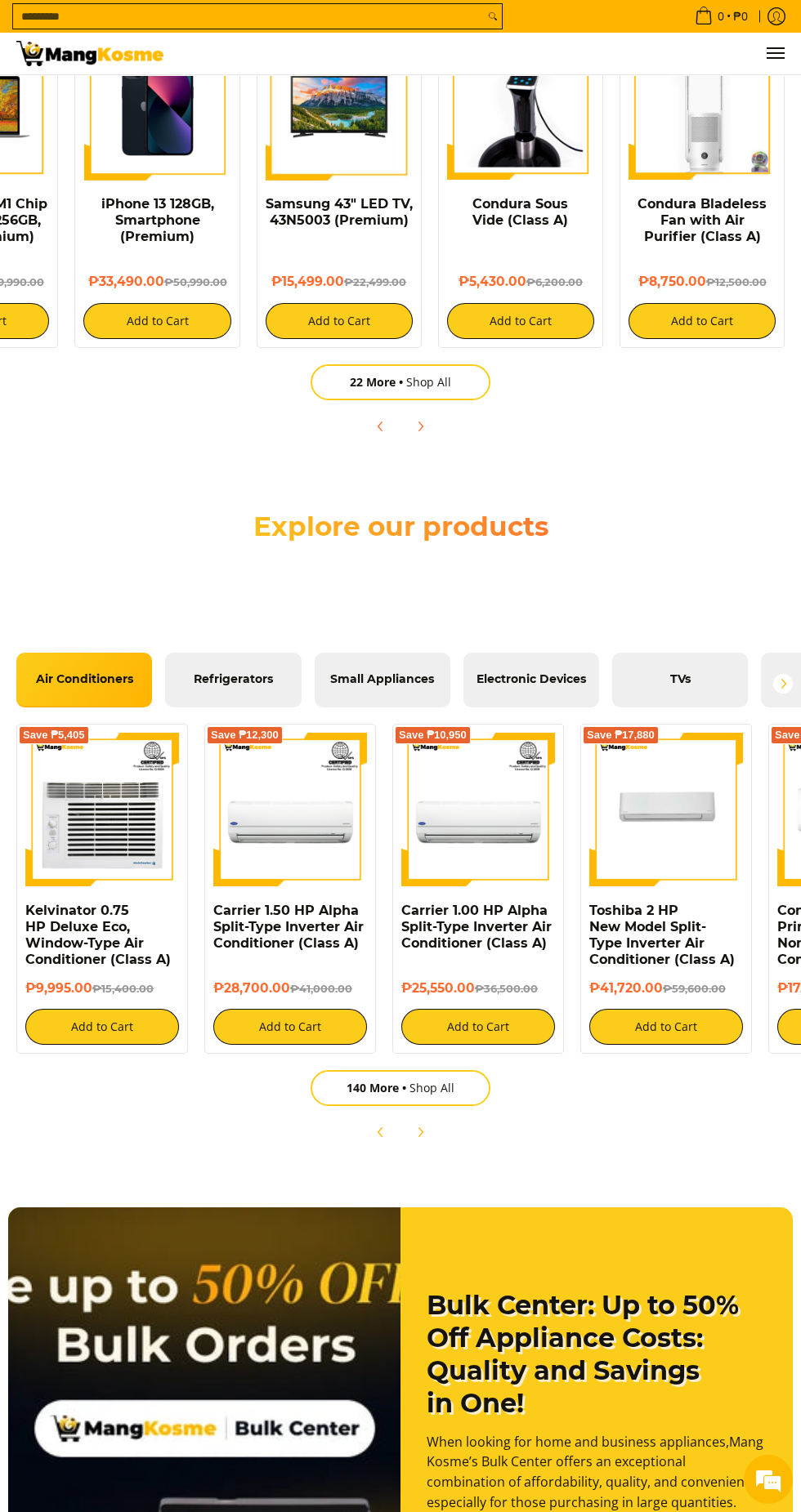 click at bounding box center (102, 810) 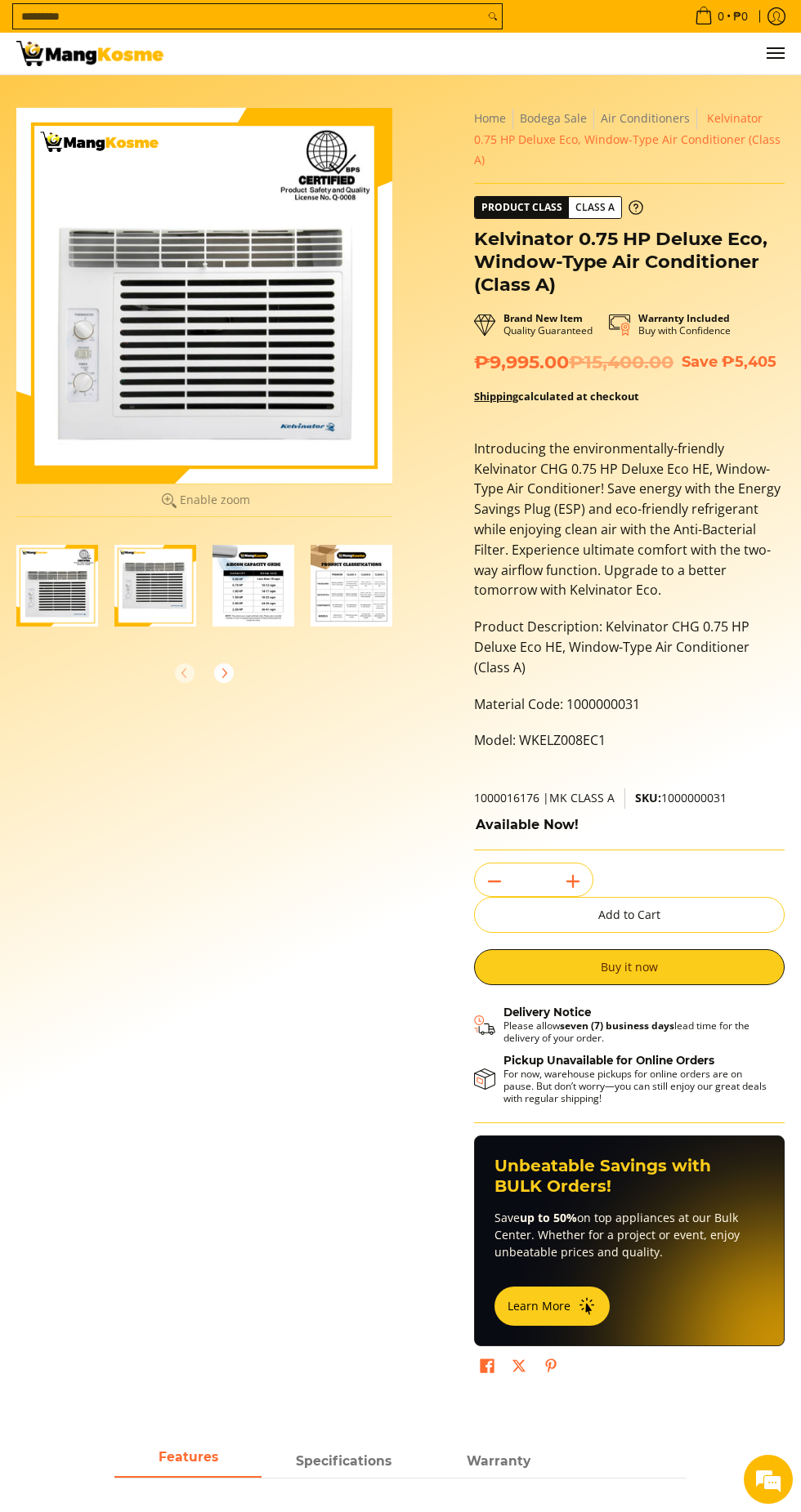 scroll, scrollTop: 0, scrollLeft: 0, axis: both 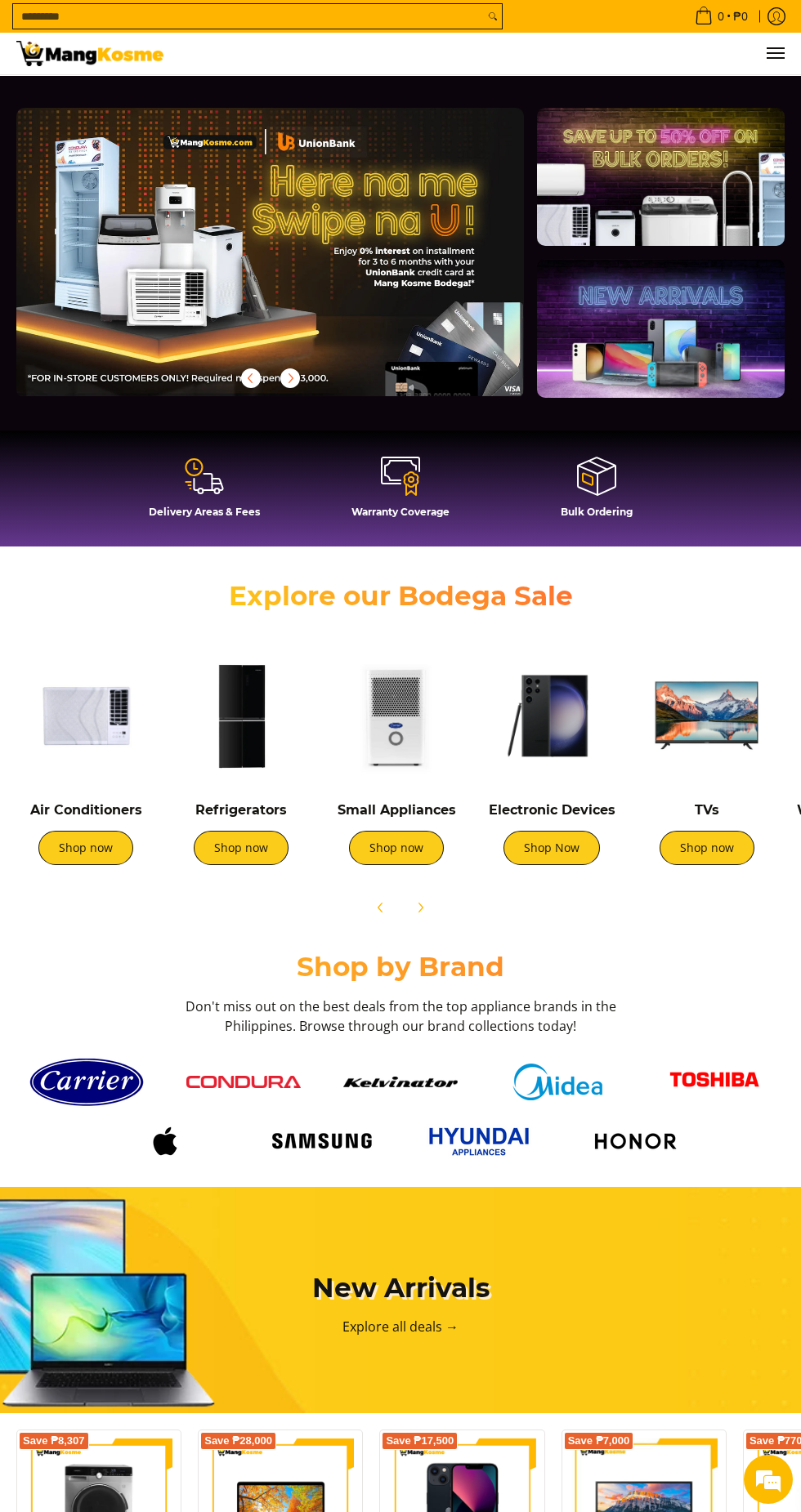 click on "0
Log in
Create an Account
Search..." at bounding box center [482, 53] 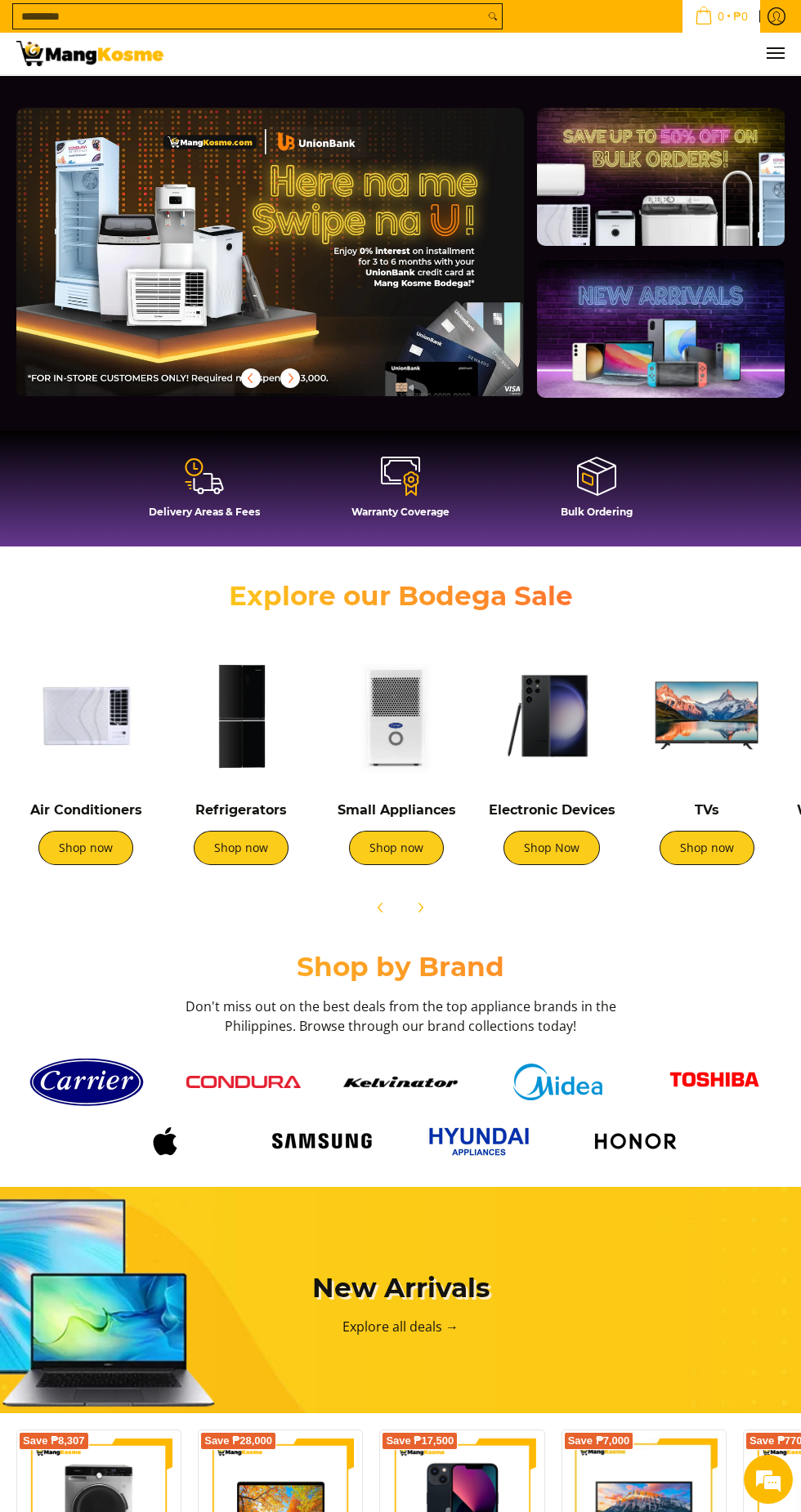 click on "0  •
₱0" at bounding box center (721, 16) 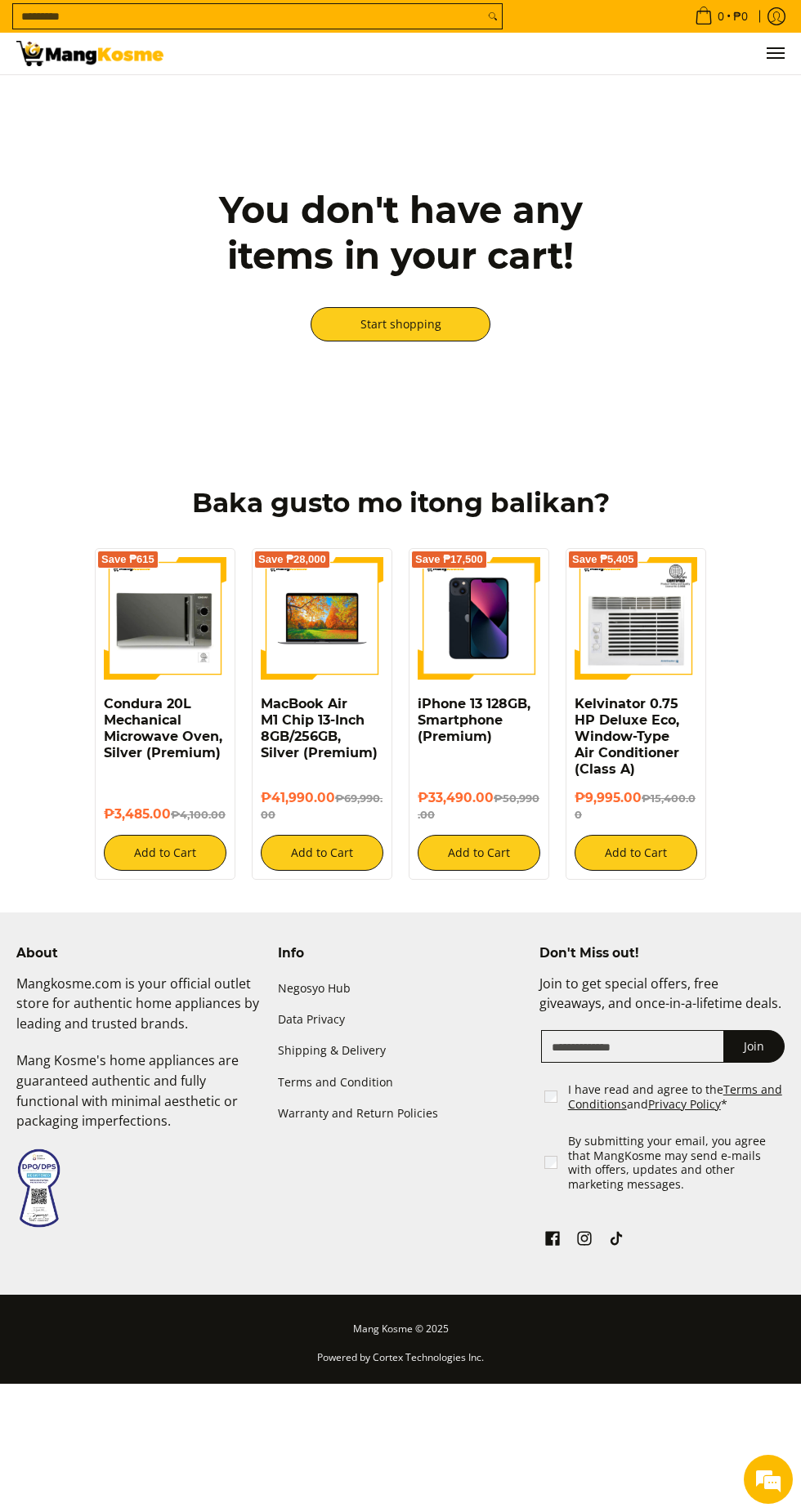 scroll, scrollTop: 0, scrollLeft: 0, axis: both 